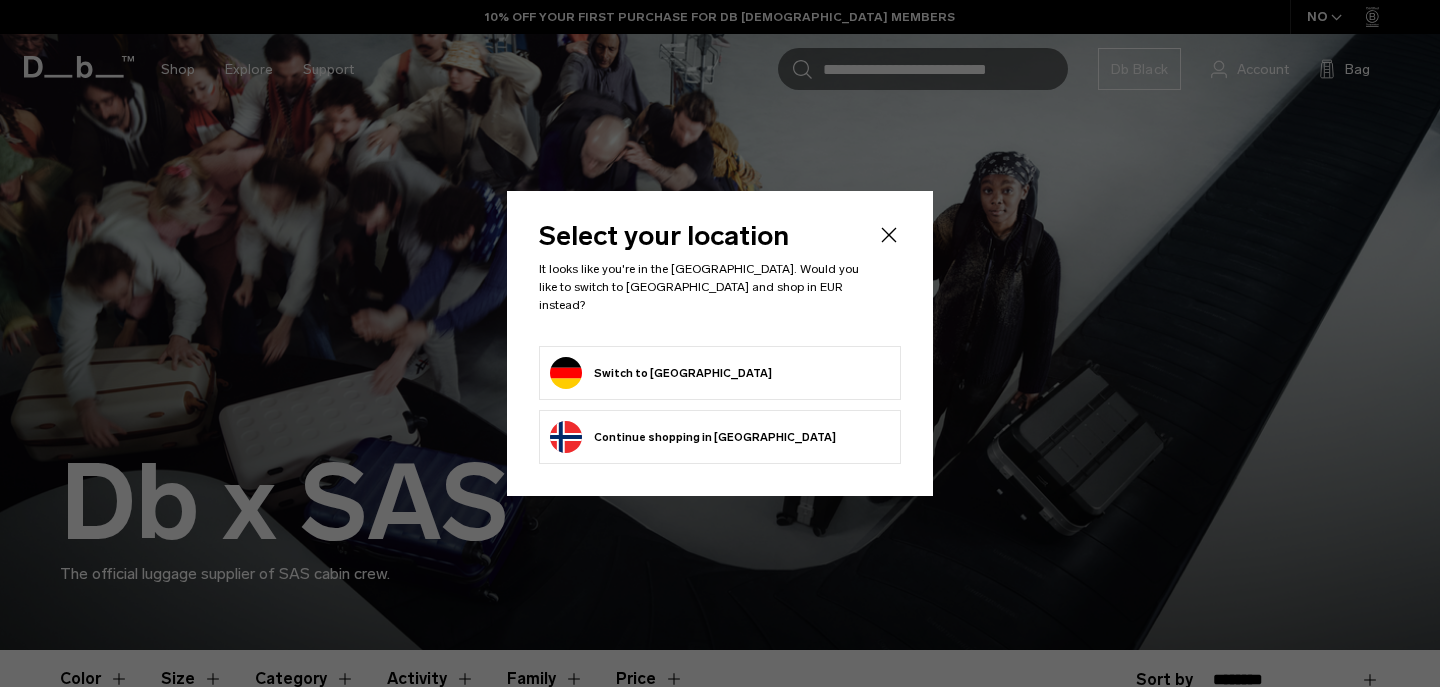 scroll, scrollTop: 0, scrollLeft: 0, axis: both 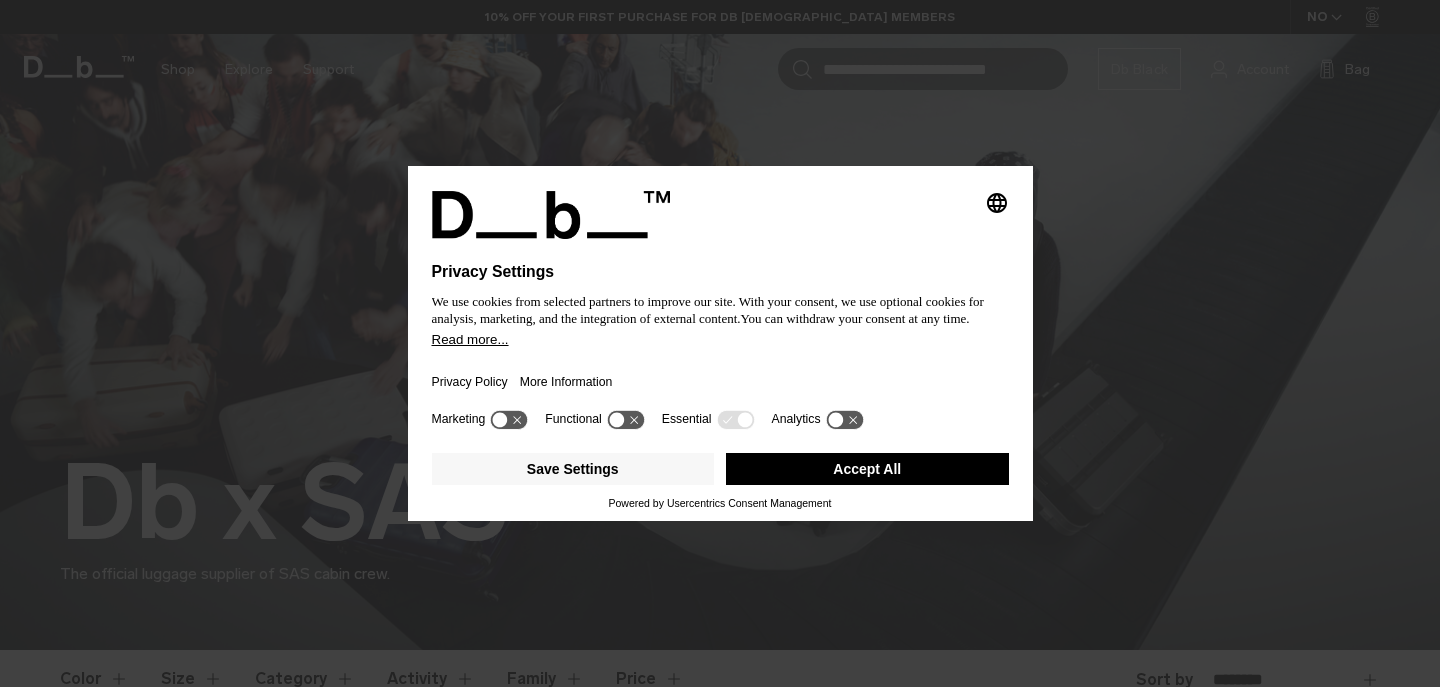 click on "Accept All" at bounding box center (867, 469) 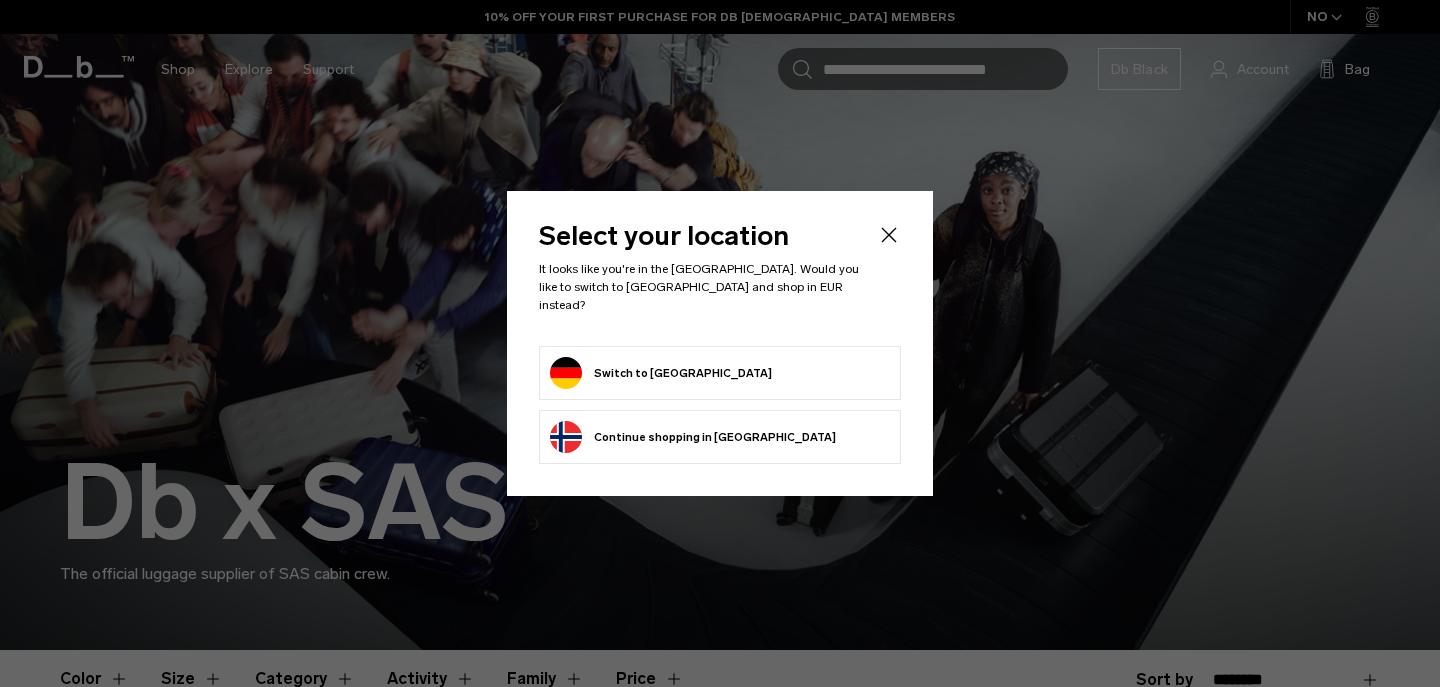 scroll, scrollTop: 0, scrollLeft: 0, axis: both 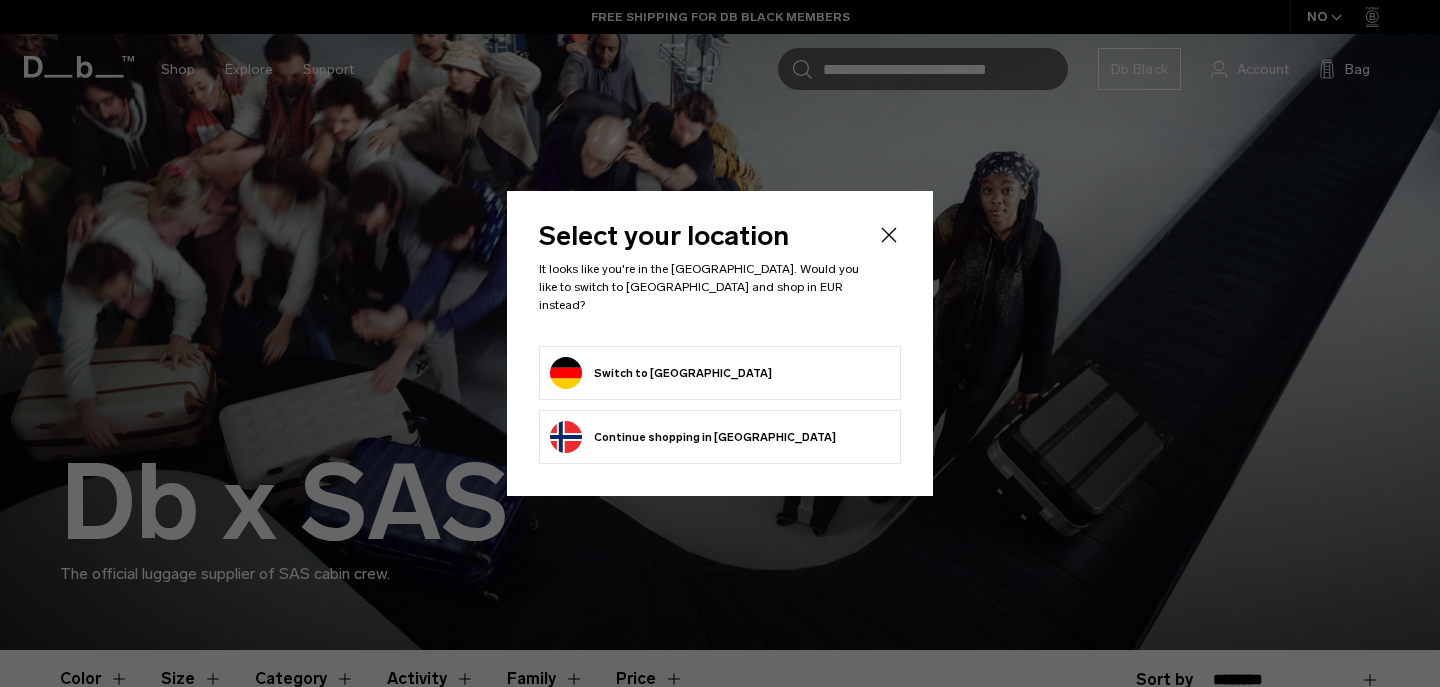 click 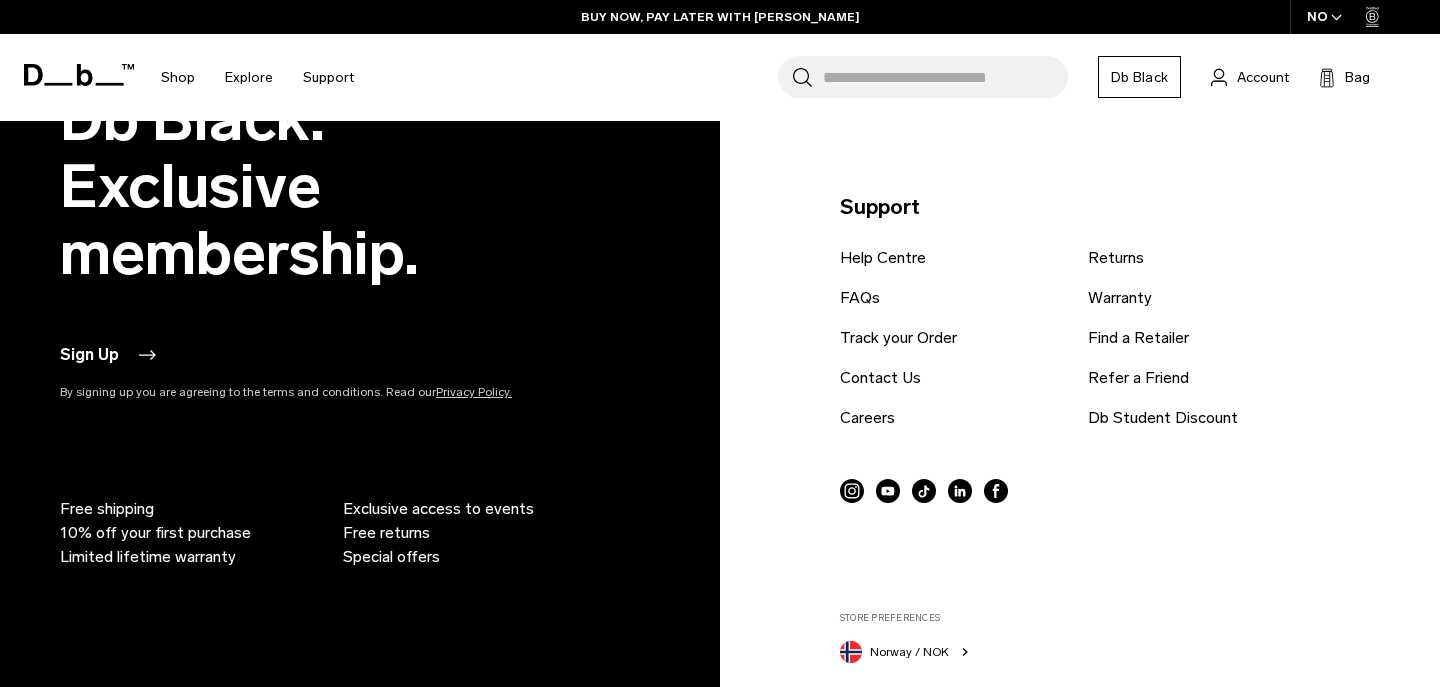 scroll, scrollTop: 3527, scrollLeft: 0, axis: vertical 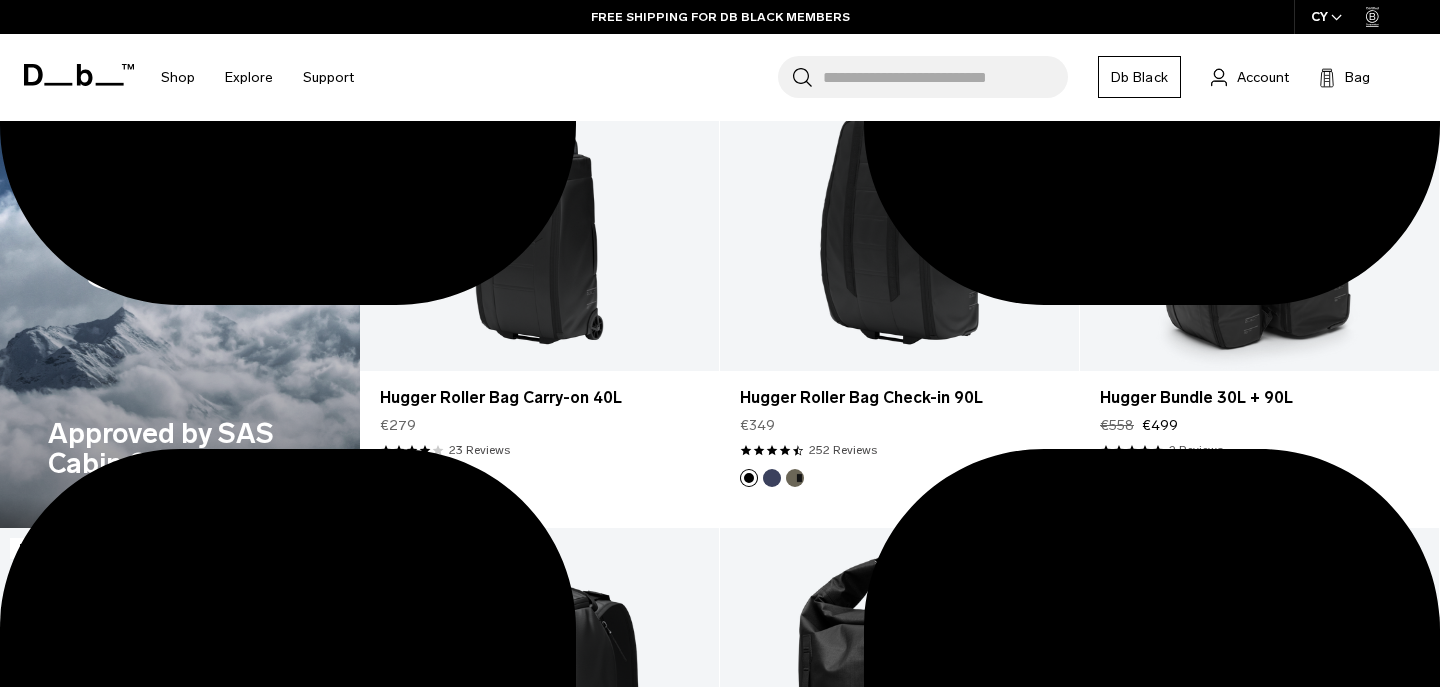 click on "Approved by SAS Cabin Crew" at bounding box center (180, 250) 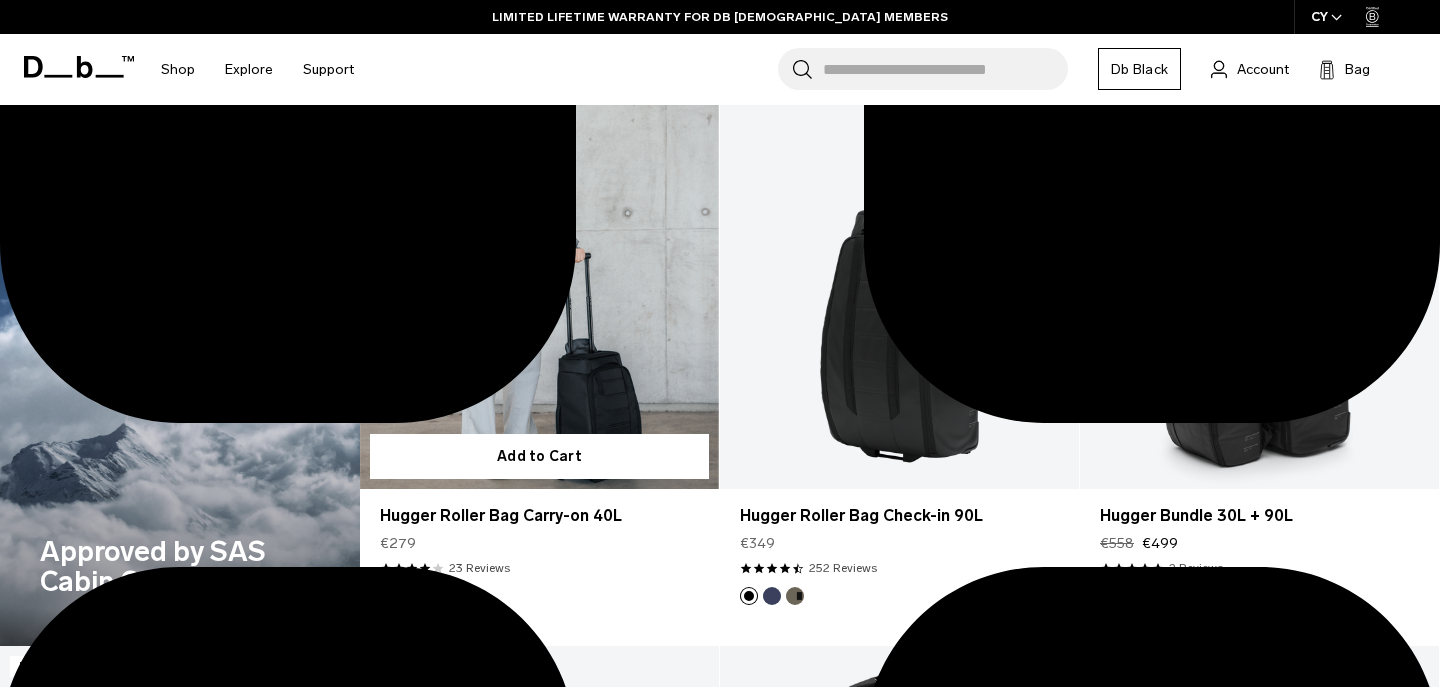 scroll, scrollTop: 1726, scrollLeft: 0, axis: vertical 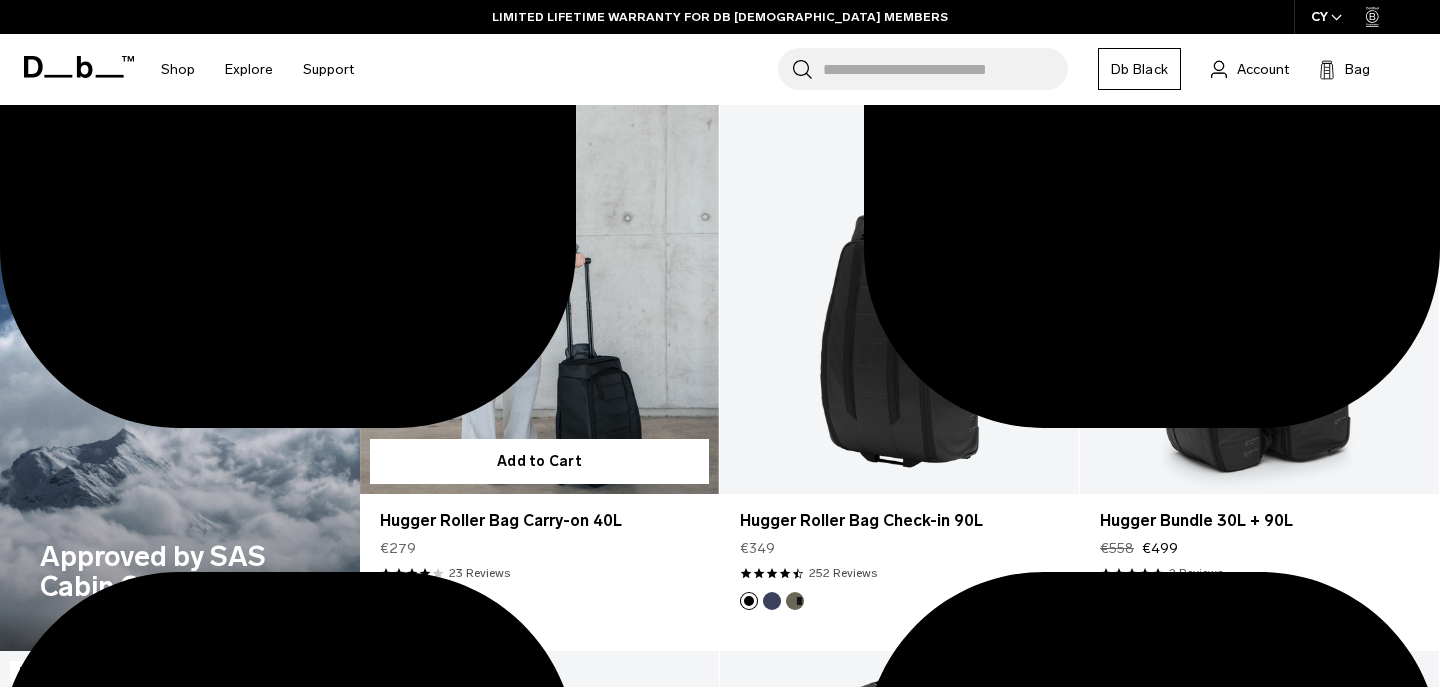 click at bounding box center (412, 601) 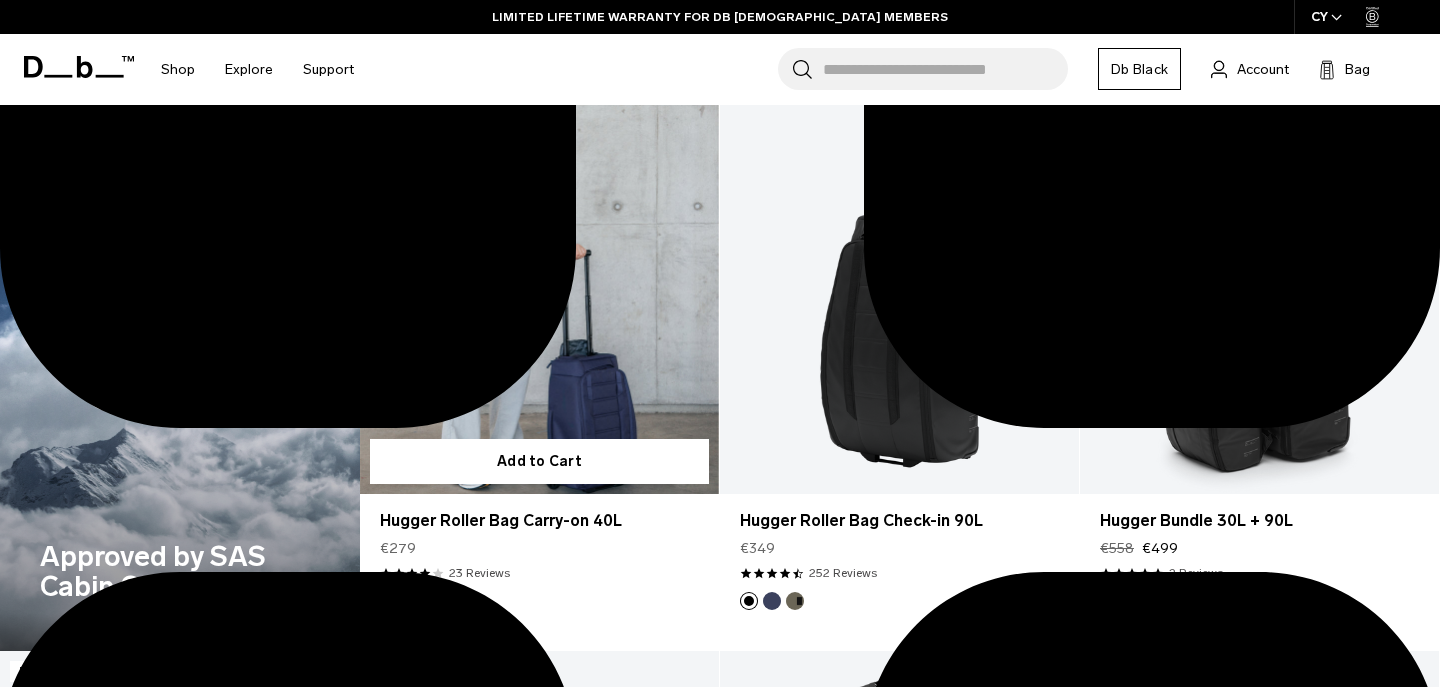 click at bounding box center [539, 294] 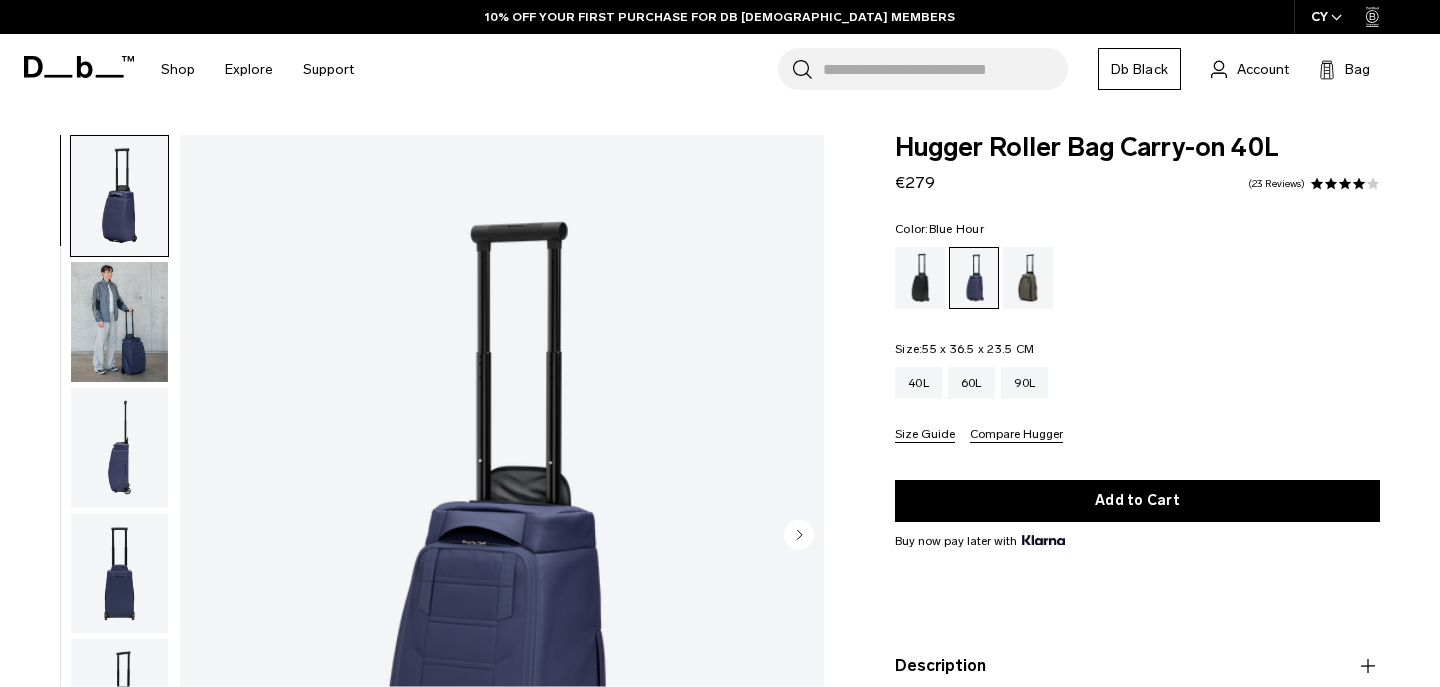 scroll, scrollTop: 0, scrollLeft: 0, axis: both 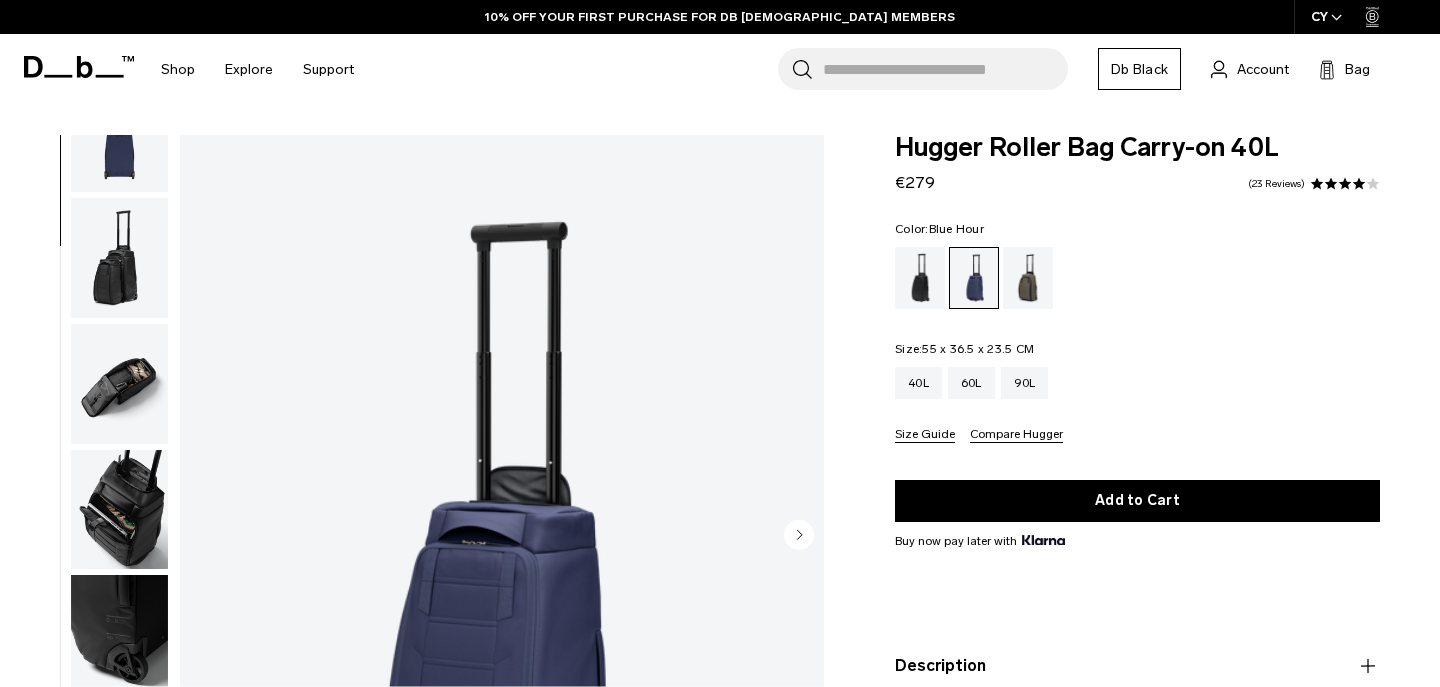 click at bounding box center [119, 510] 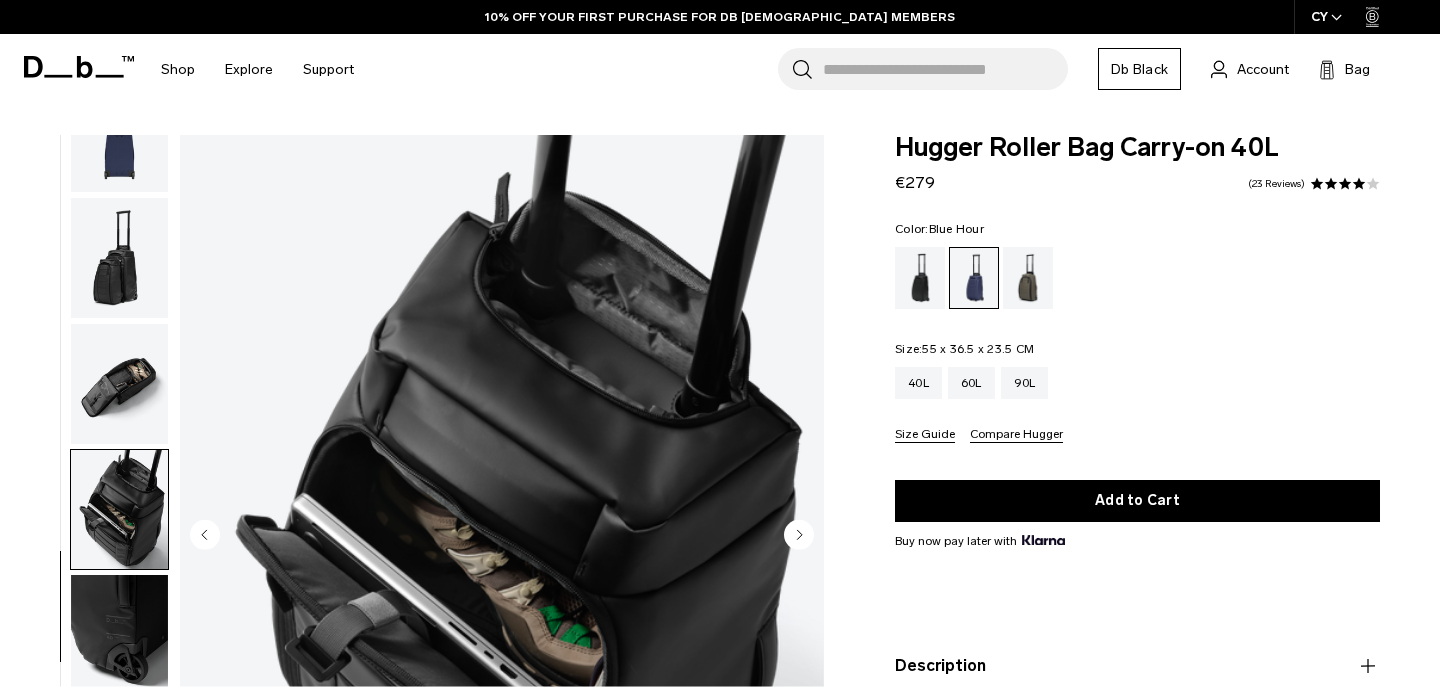 scroll, scrollTop: 575, scrollLeft: 0, axis: vertical 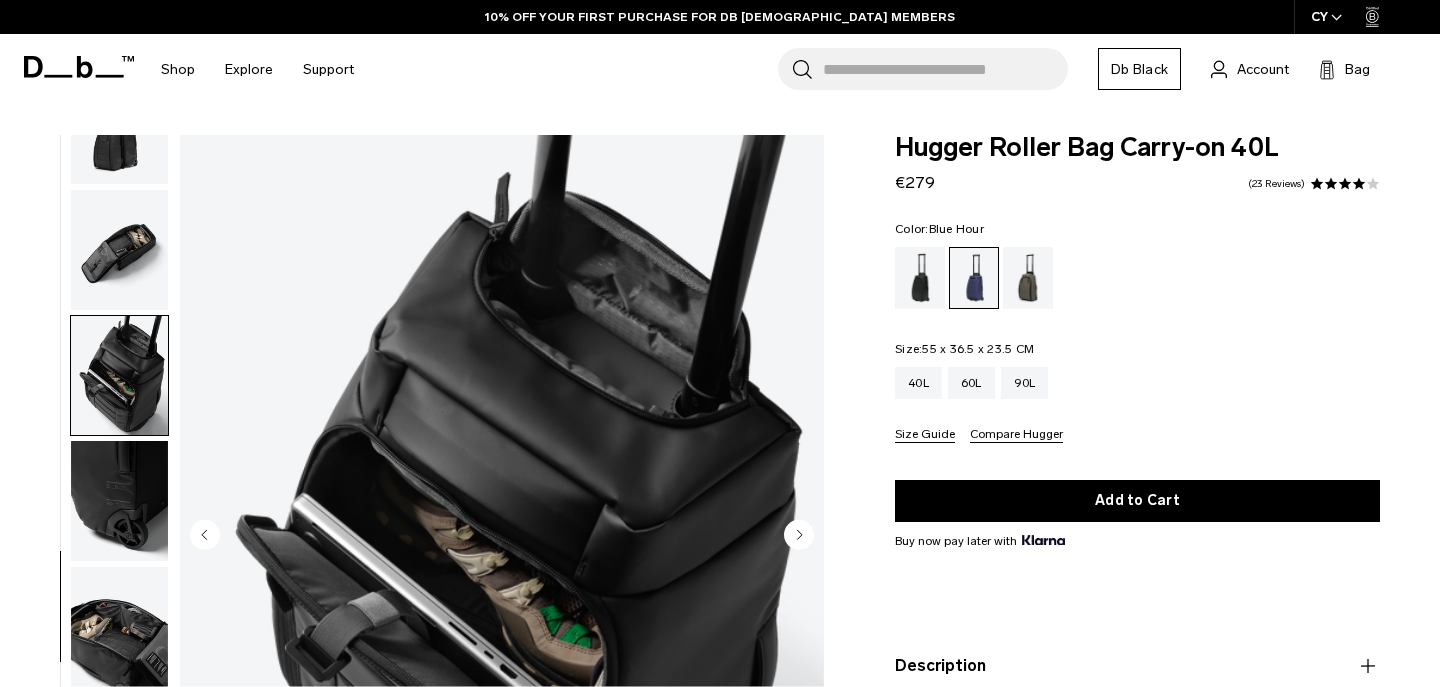 click at bounding box center [119, 501] 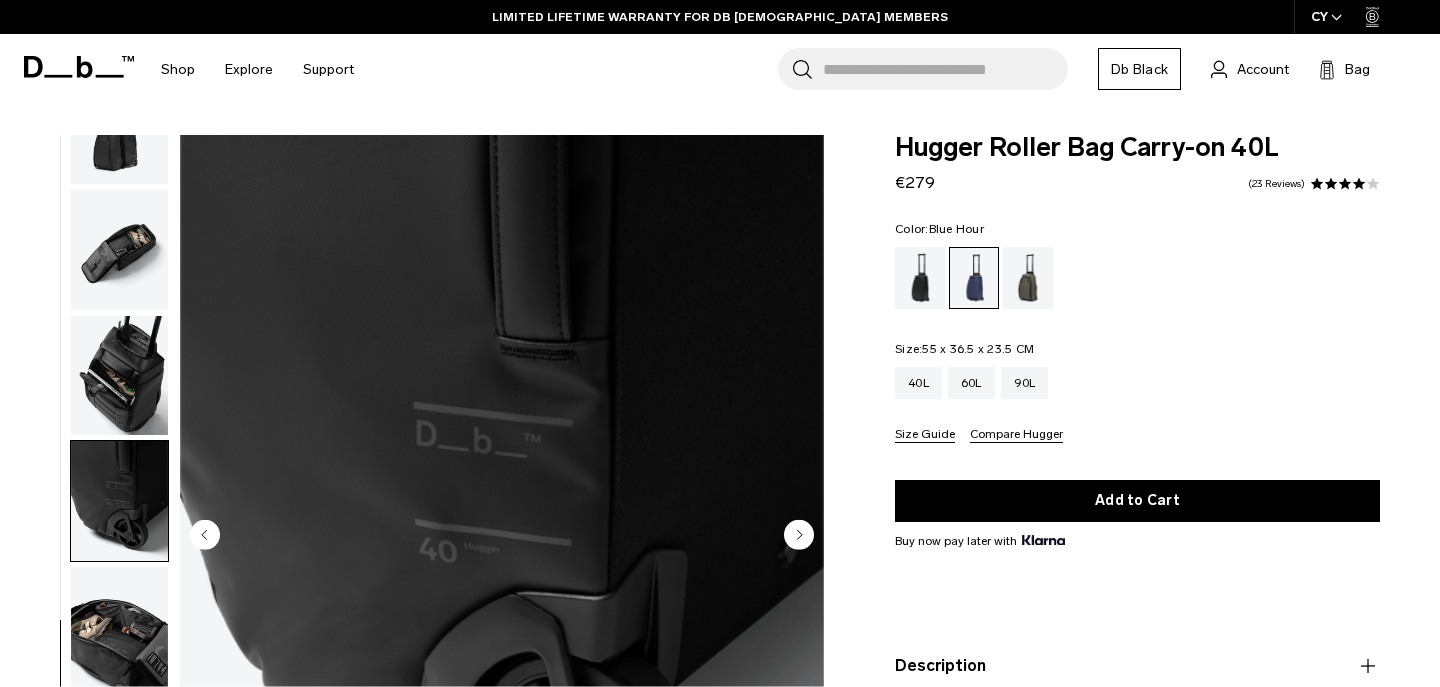 click on "Search for Bags, Luggage..." at bounding box center (945, 69) 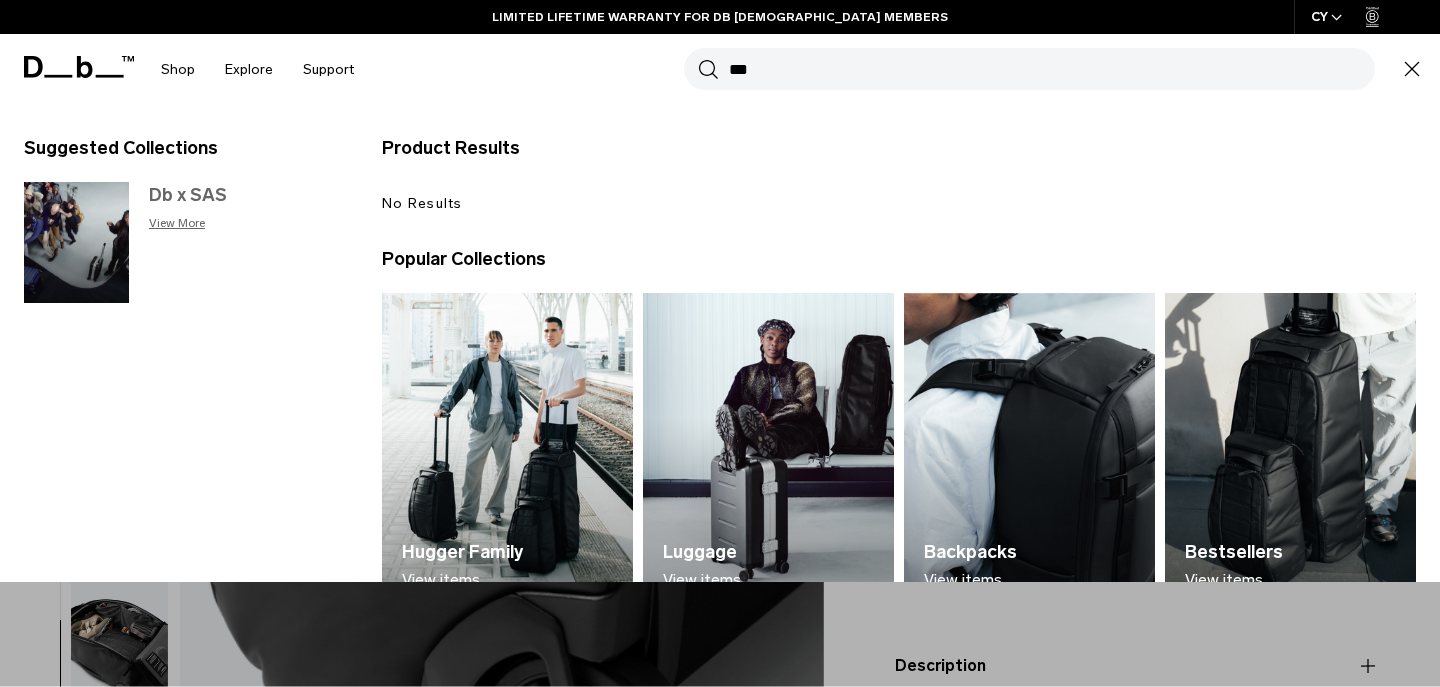 type on "***" 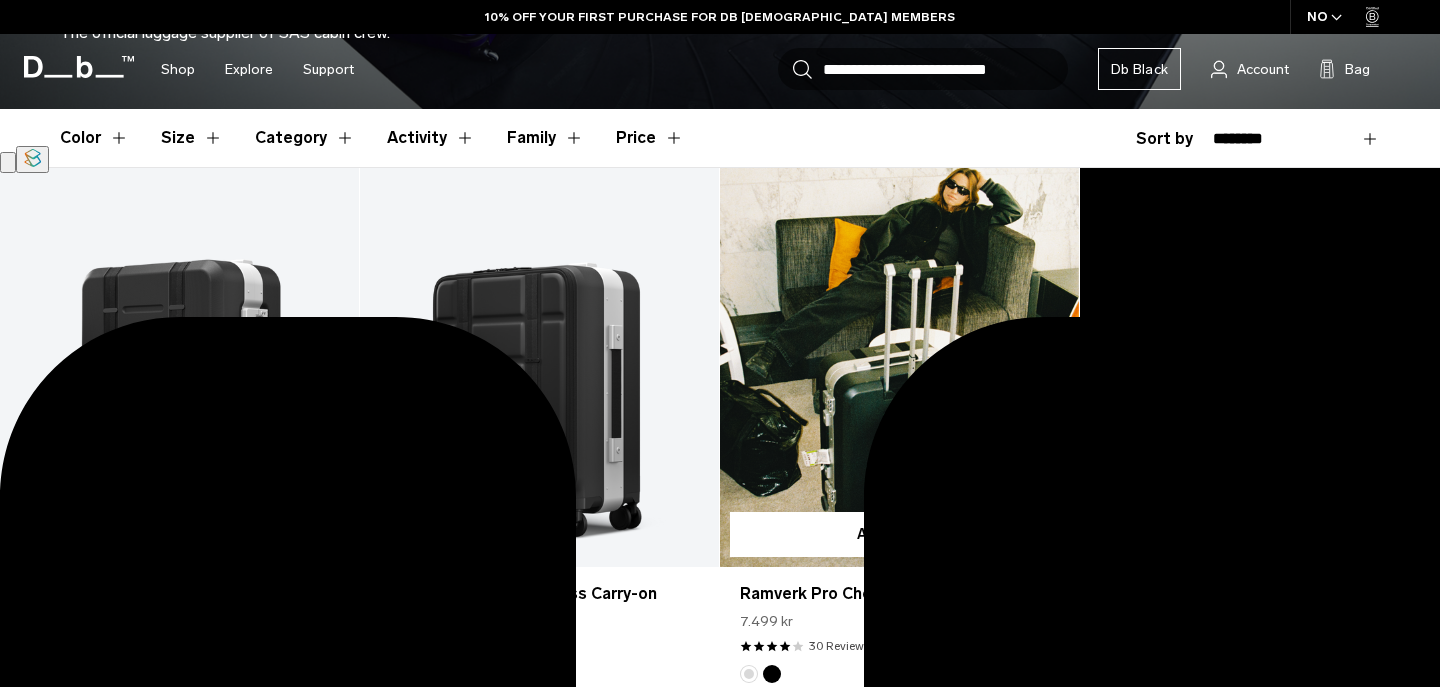 scroll, scrollTop: 541, scrollLeft: 0, axis: vertical 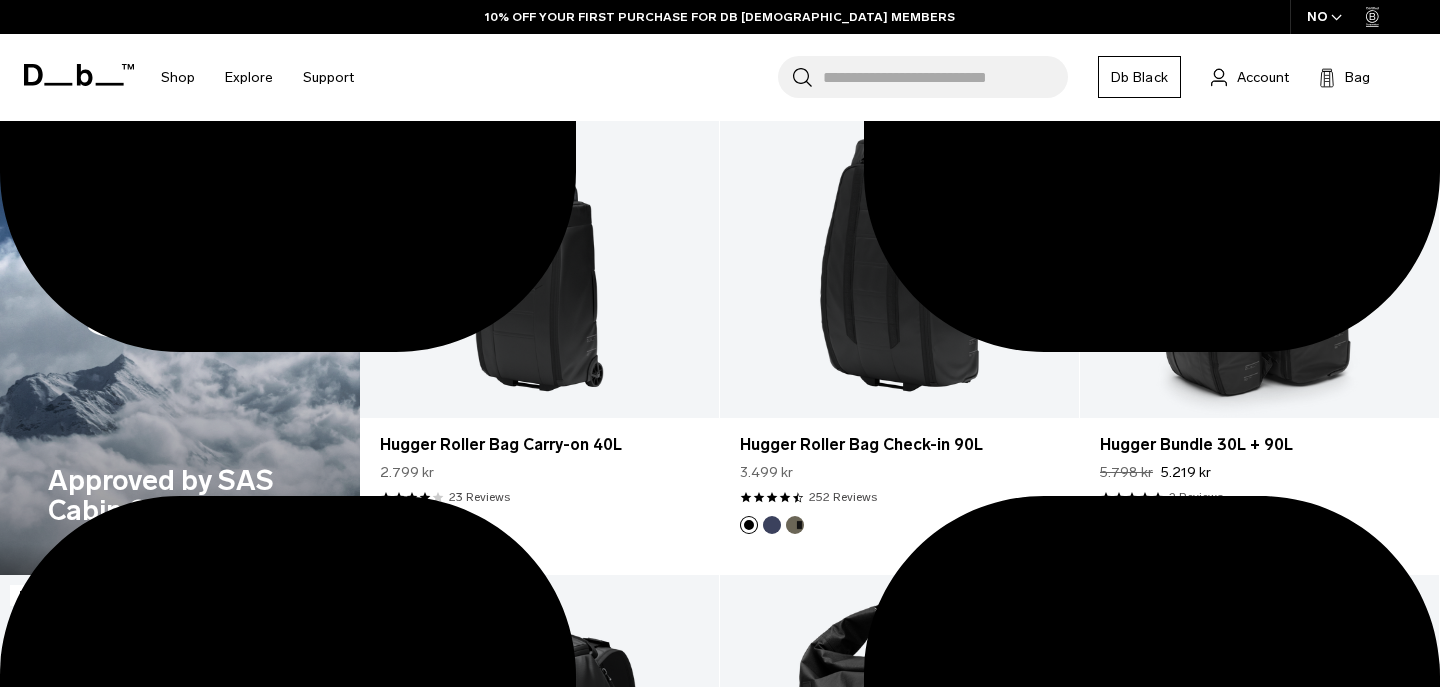 click on "Approved by SAS Cabin Crew" at bounding box center (180, 496) 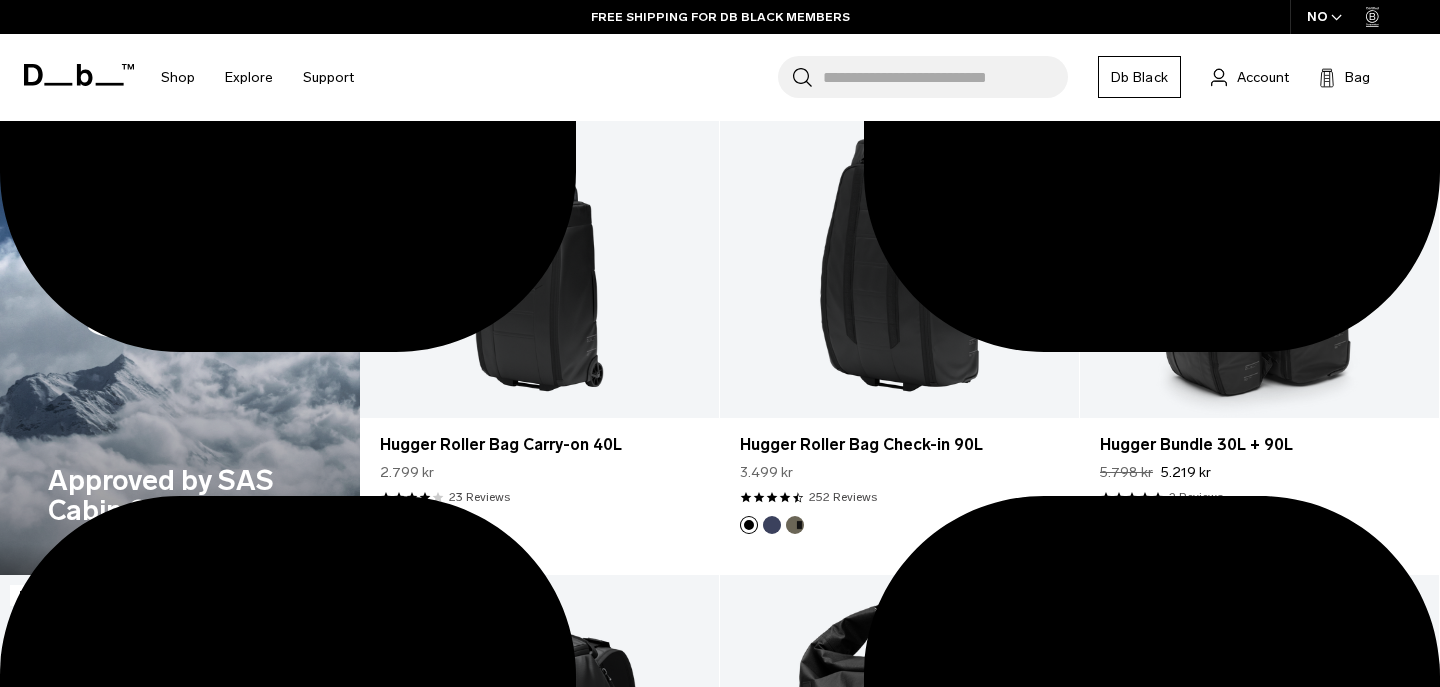click on "Approved by SAS Cabin Crew" at bounding box center (180, 297) 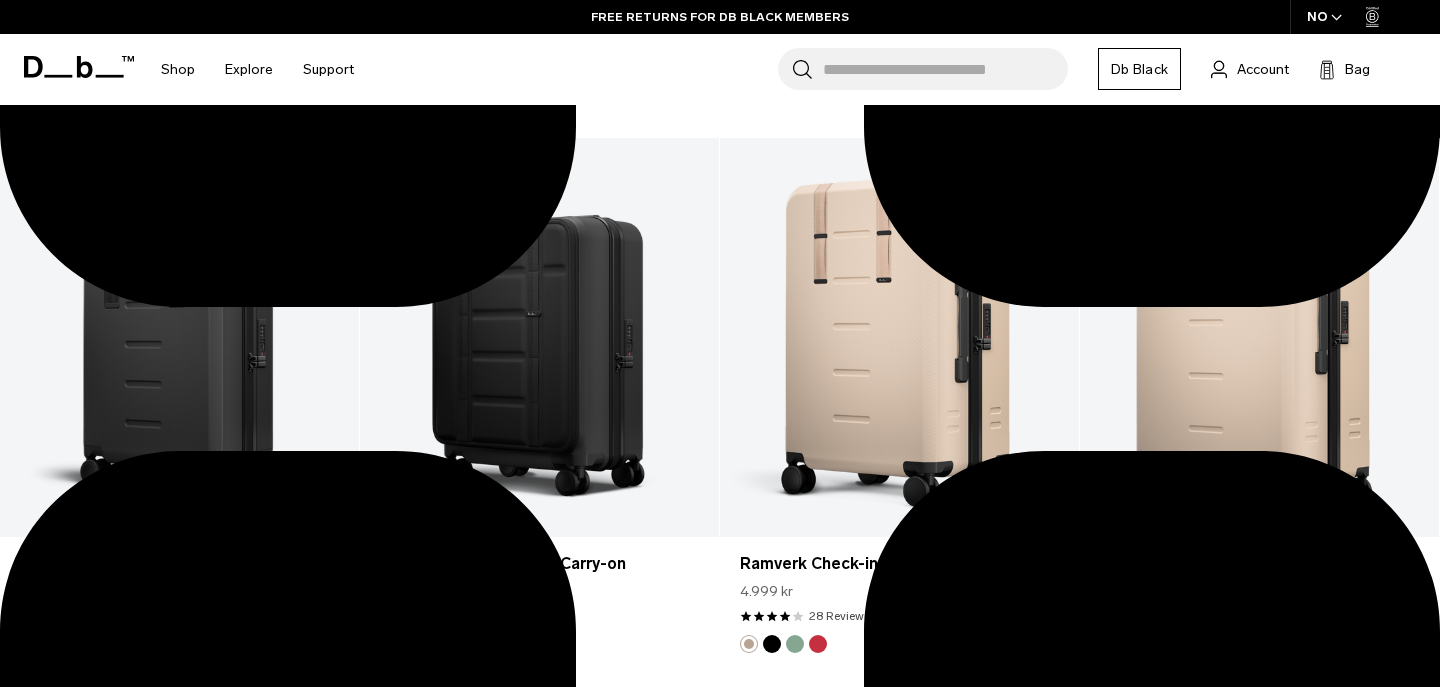 scroll, scrollTop: 1123, scrollLeft: 0, axis: vertical 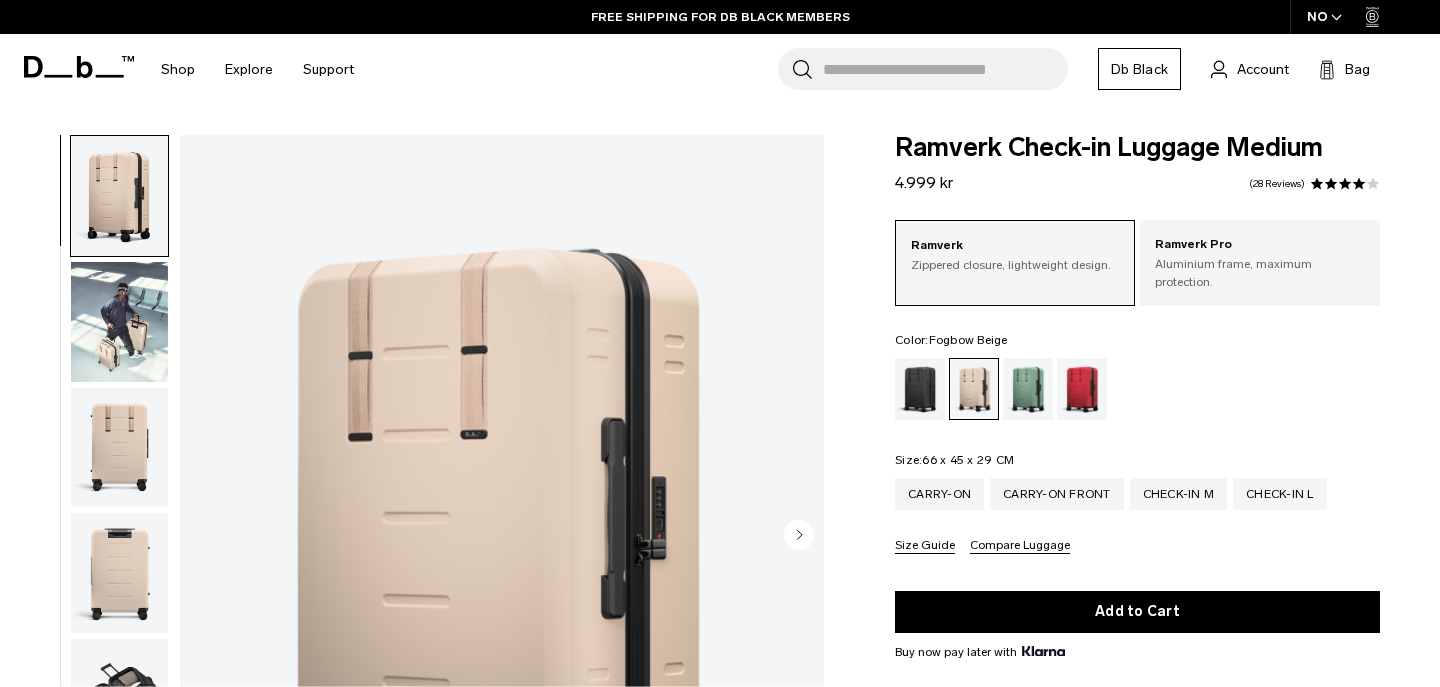 click at bounding box center [119, 322] 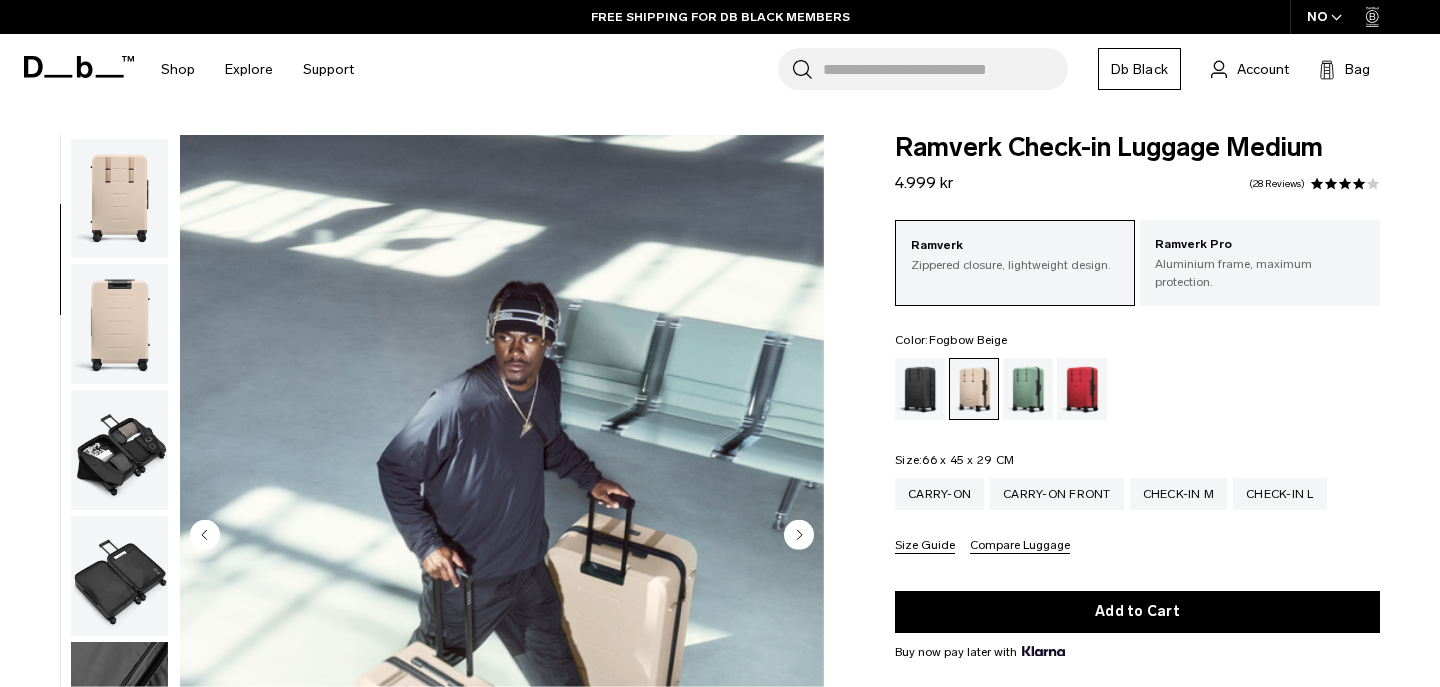 click at bounding box center [119, 199] 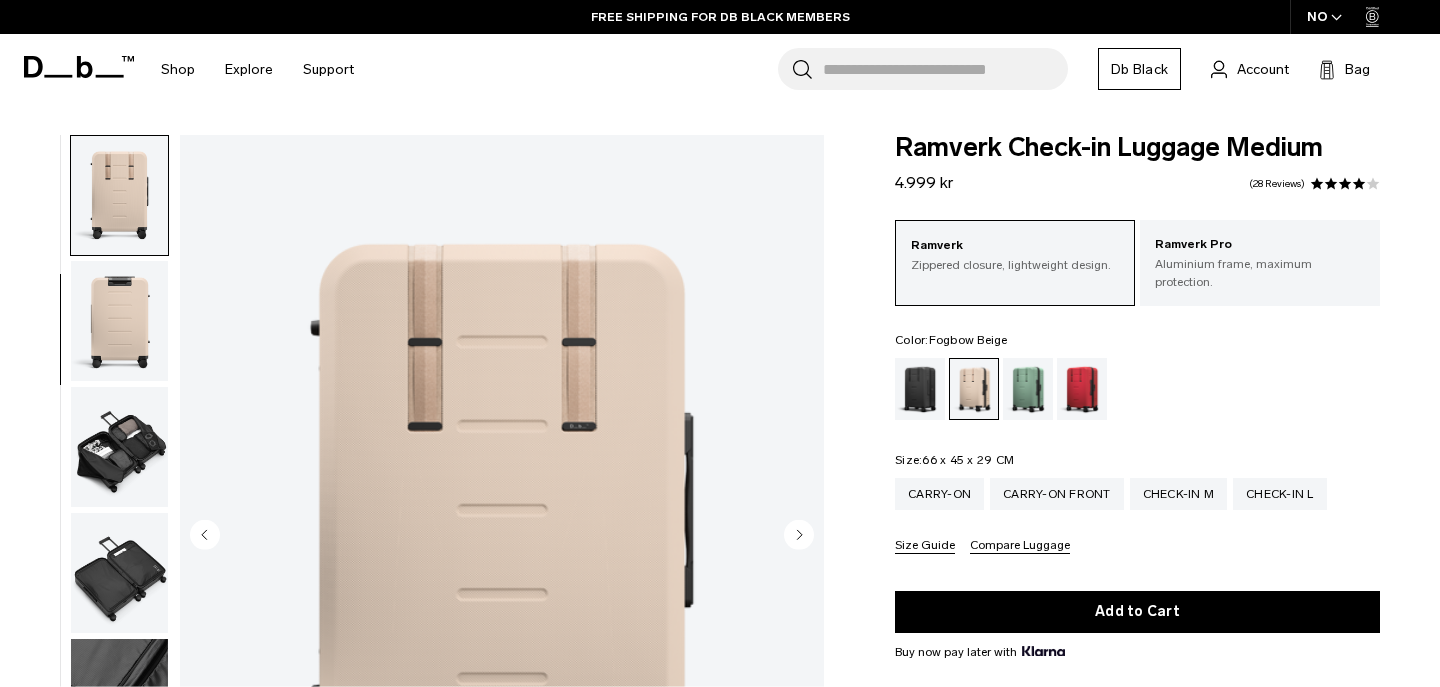 click at bounding box center [119, 321] 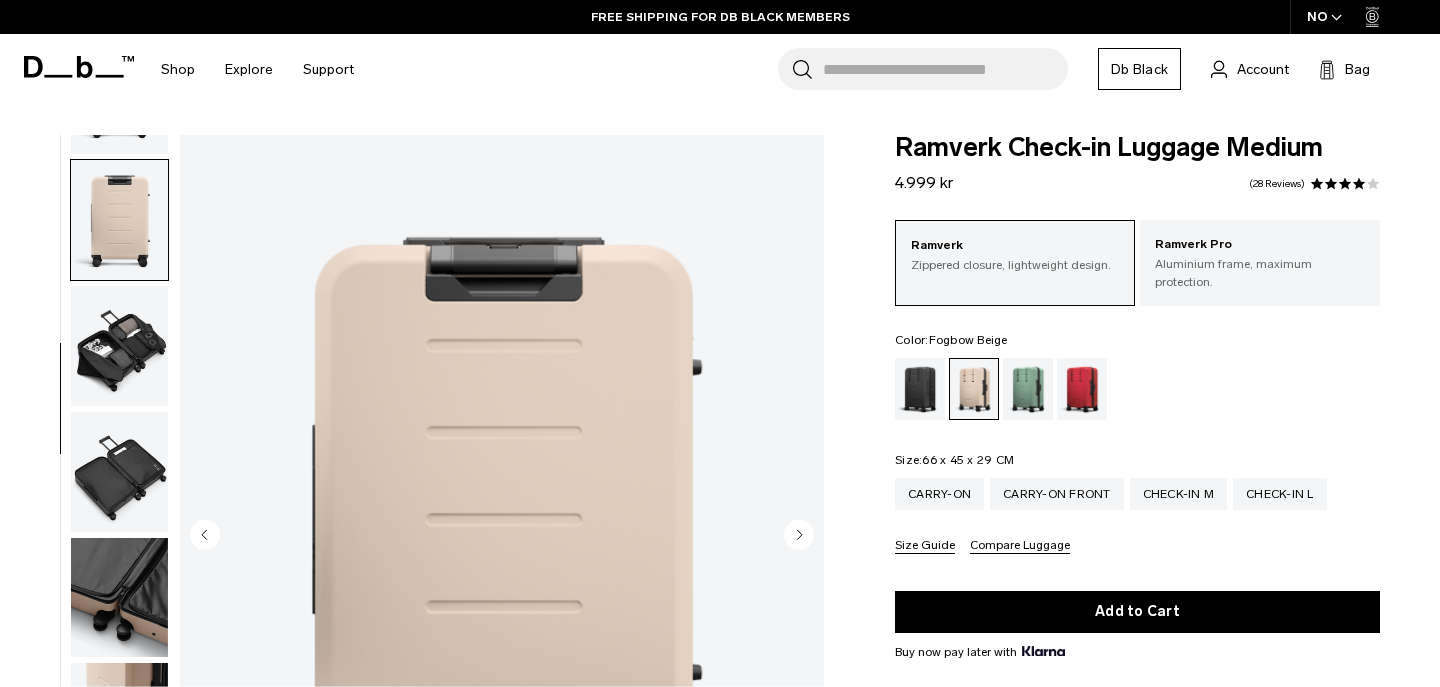 scroll, scrollTop: 377, scrollLeft: 0, axis: vertical 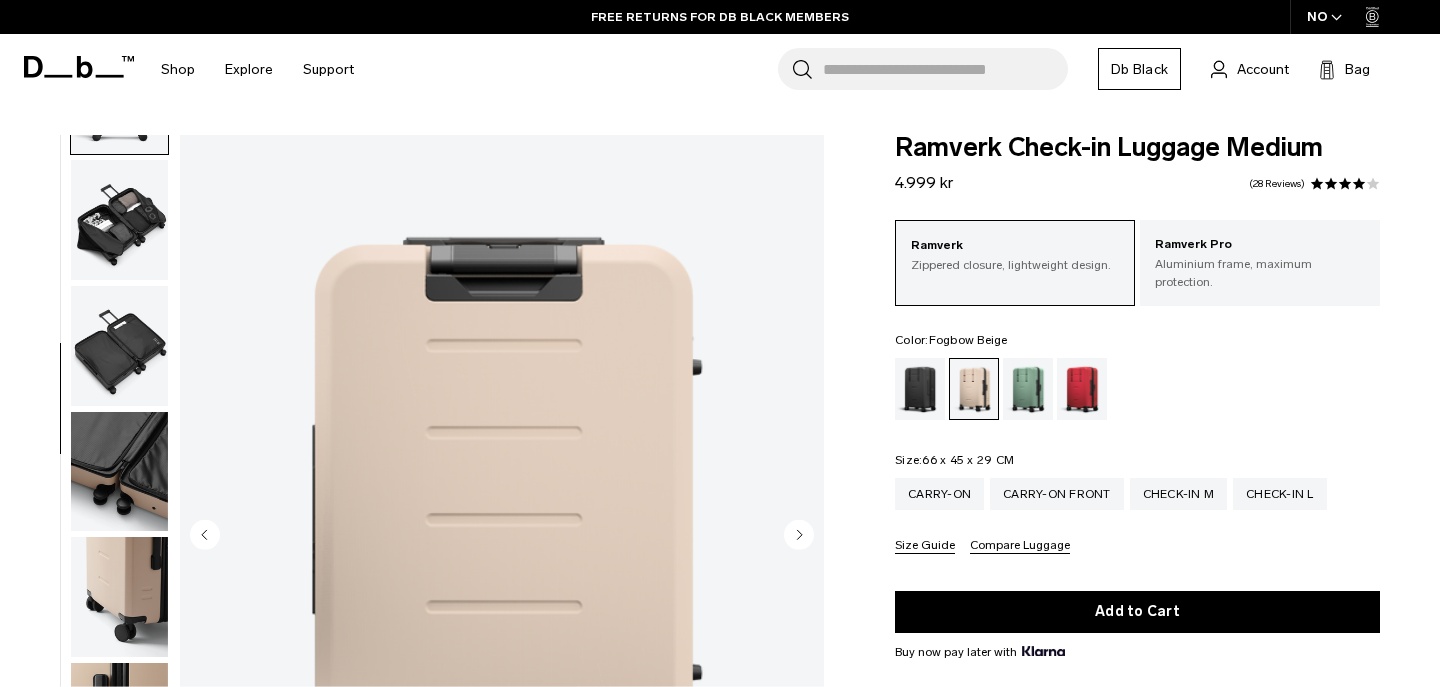 click at bounding box center [119, 220] 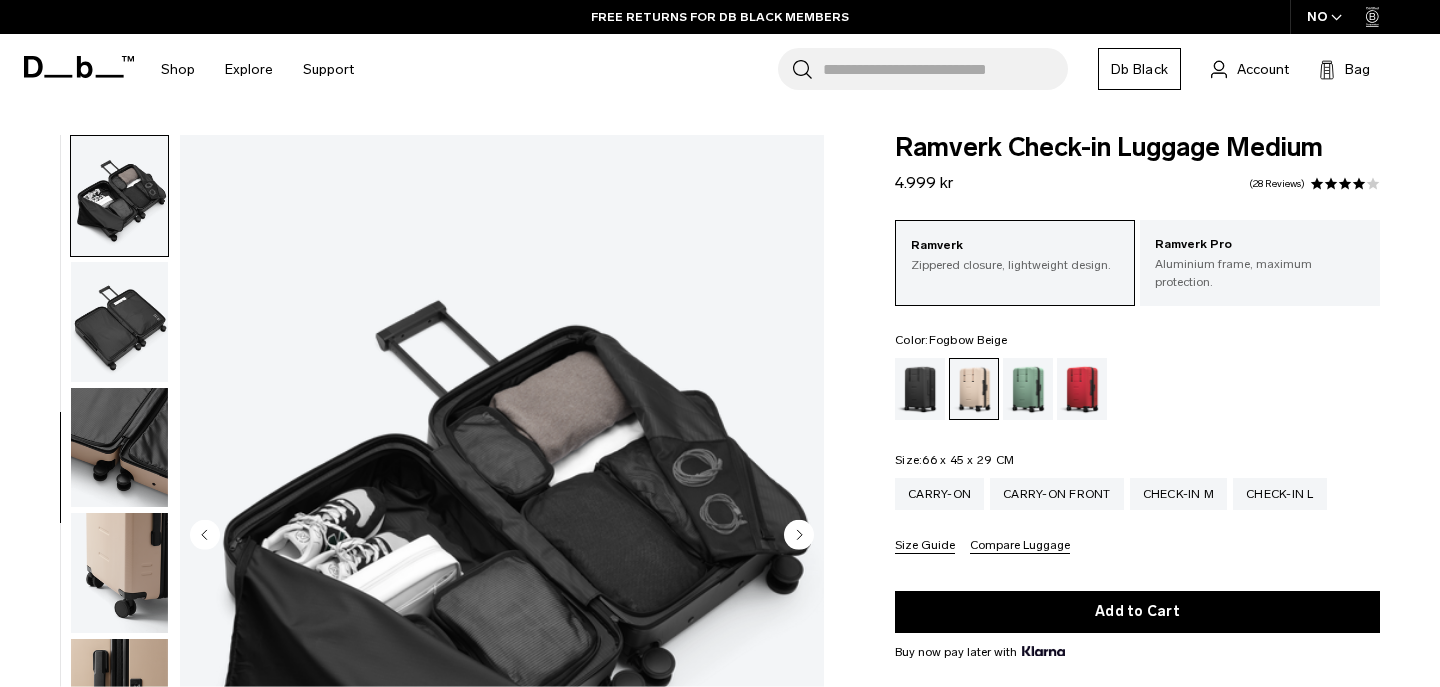click at bounding box center [119, 448] 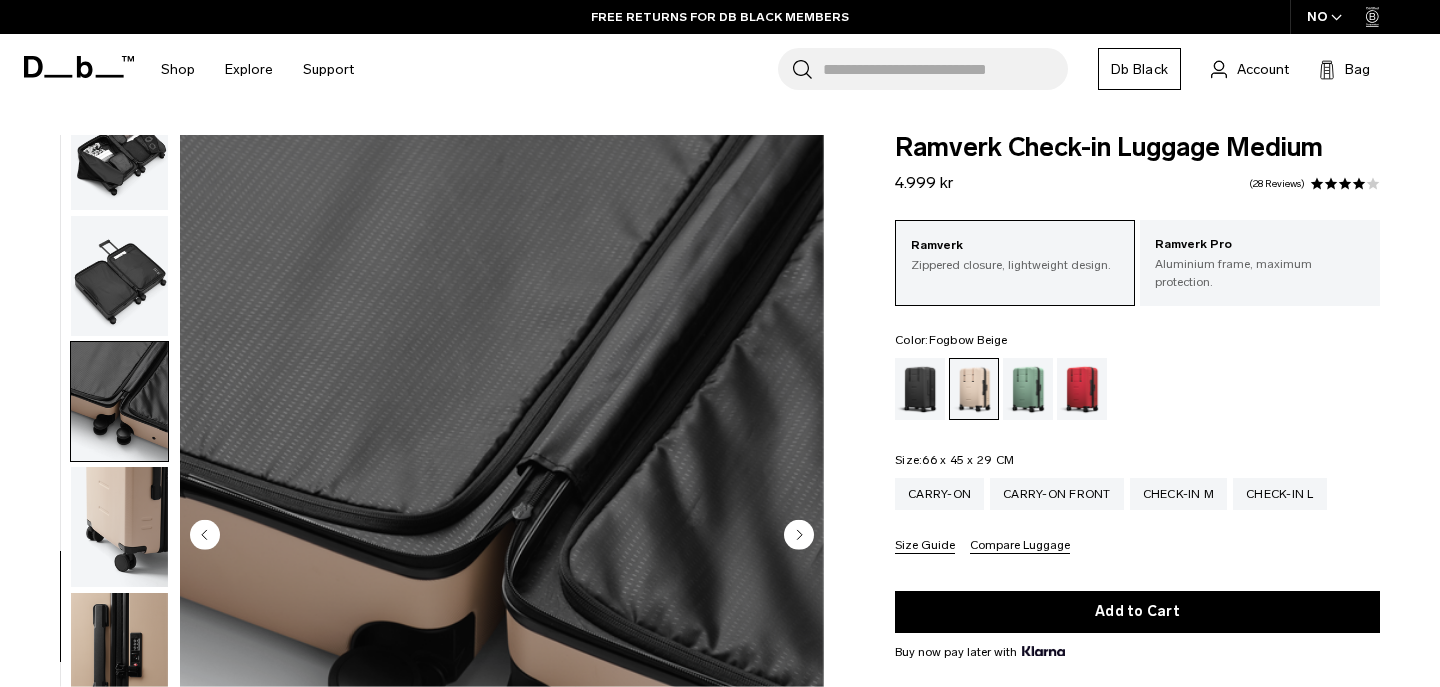 scroll, scrollTop: 575, scrollLeft: 0, axis: vertical 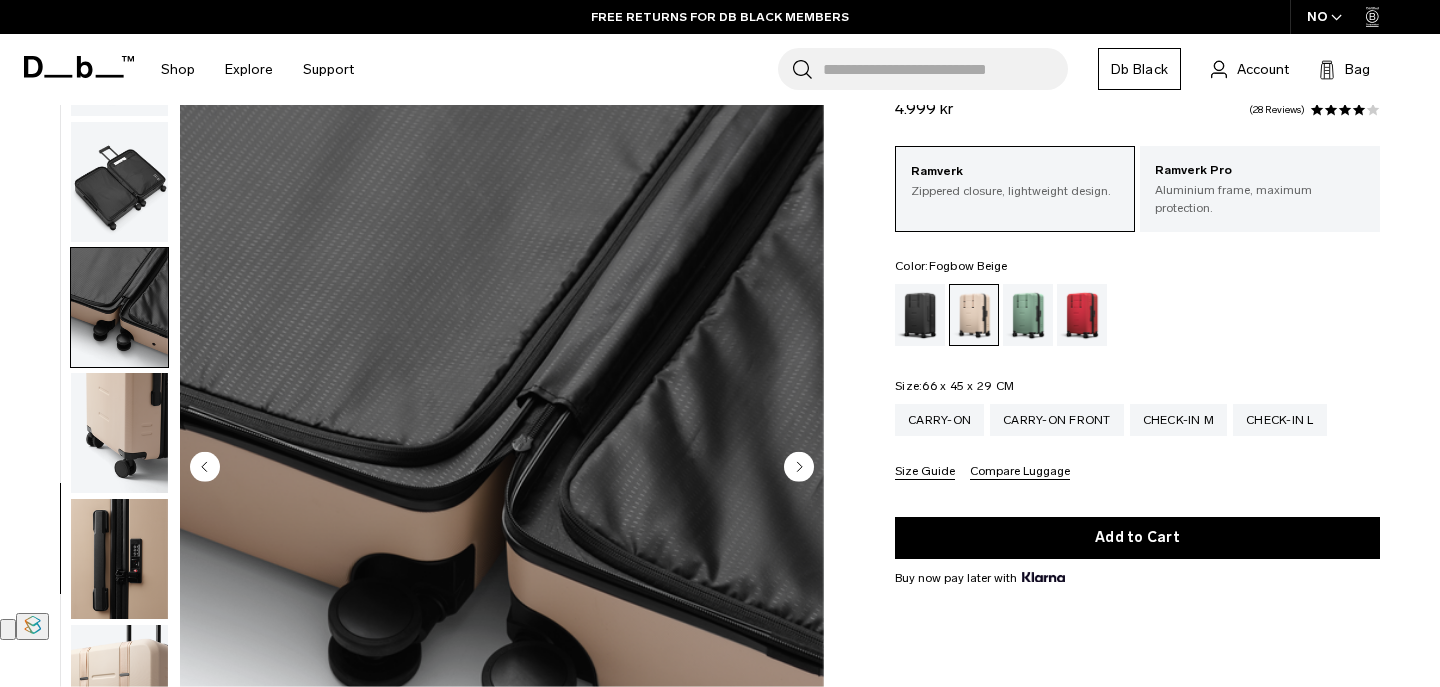 click at bounding box center [119, 433] 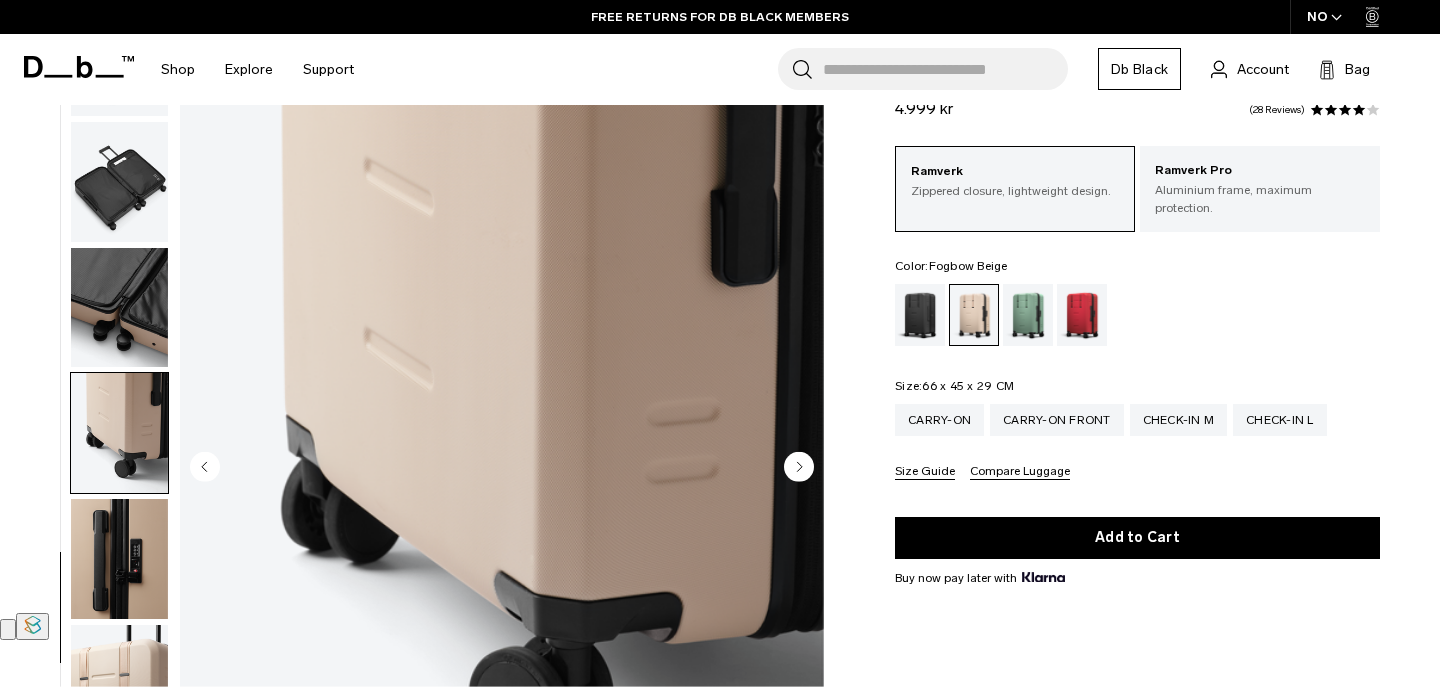 scroll, scrollTop: 209, scrollLeft: 0, axis: vertical 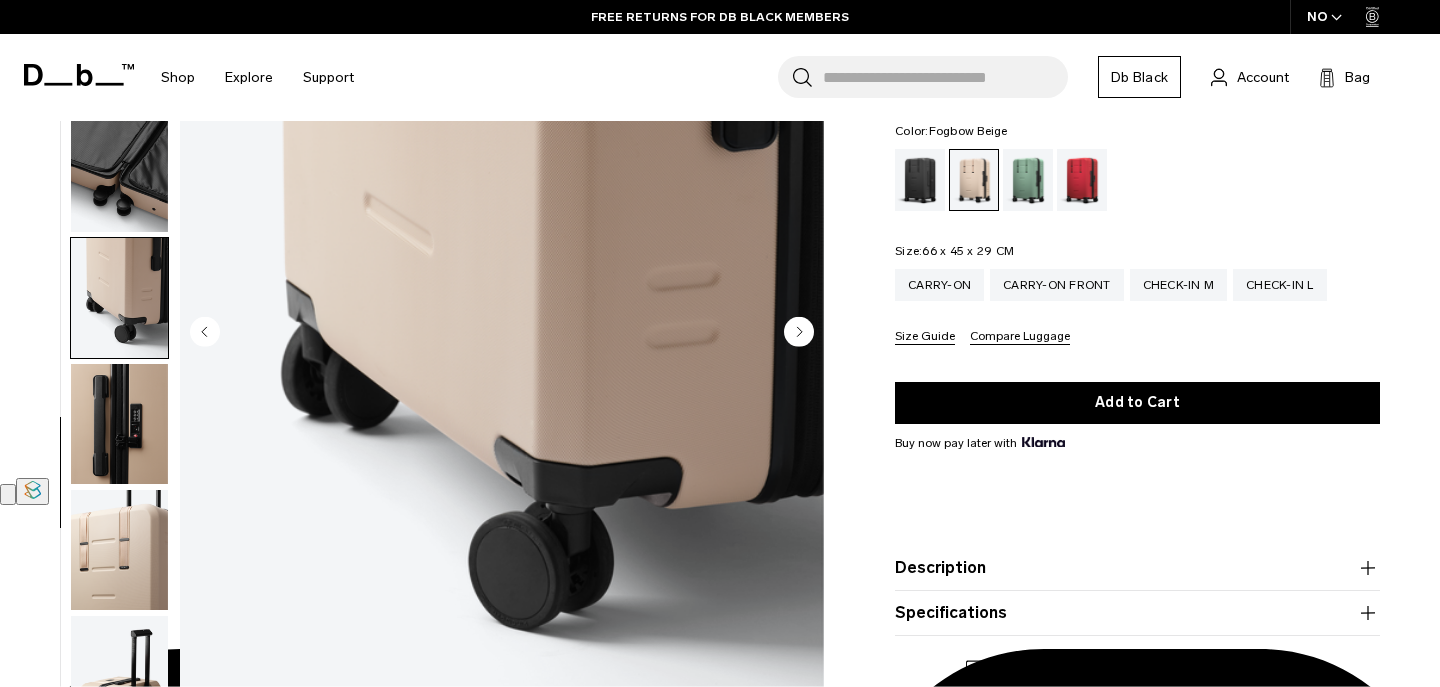 click at bounding box center (119, 424) 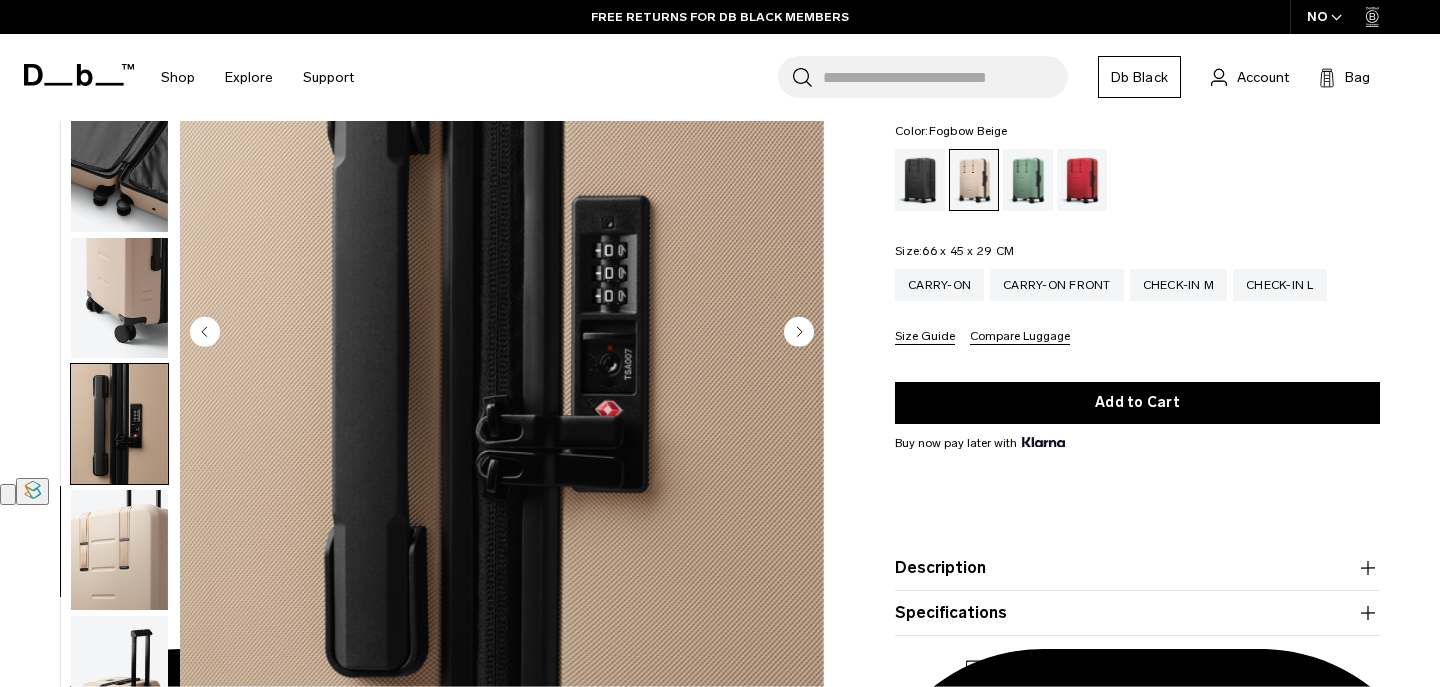 scroll, scrollTop: 244, scrollLeft: 0, axis: vertical 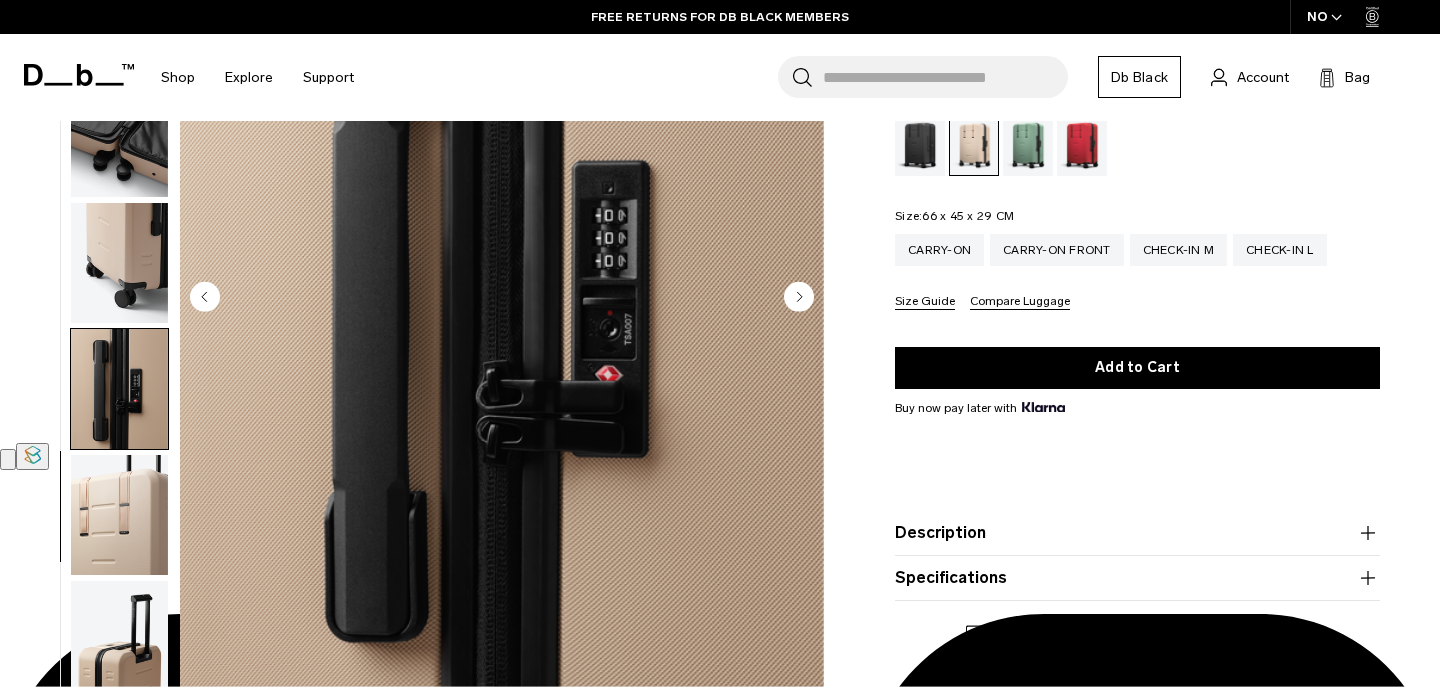 click at bounding box center [119, 515] 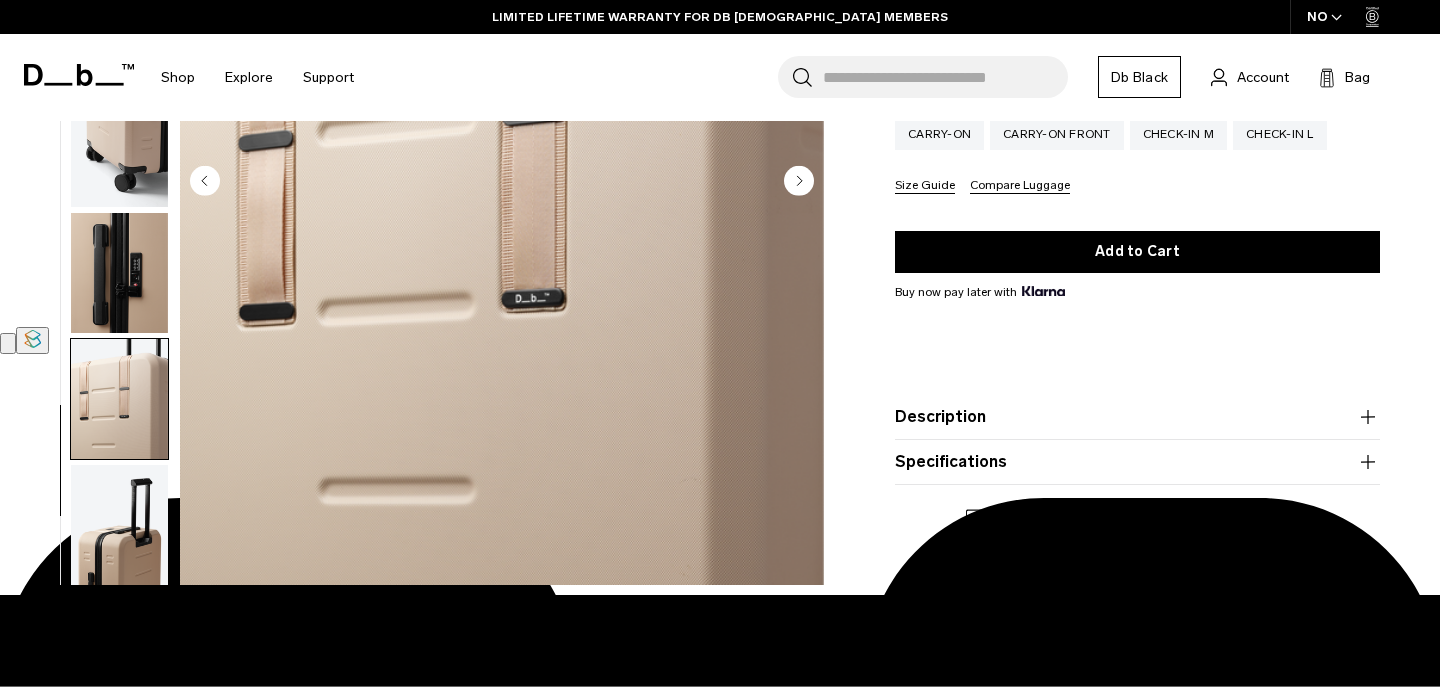 scroll, scrollTop: 383, scrollLeft: 0, axis: vertical 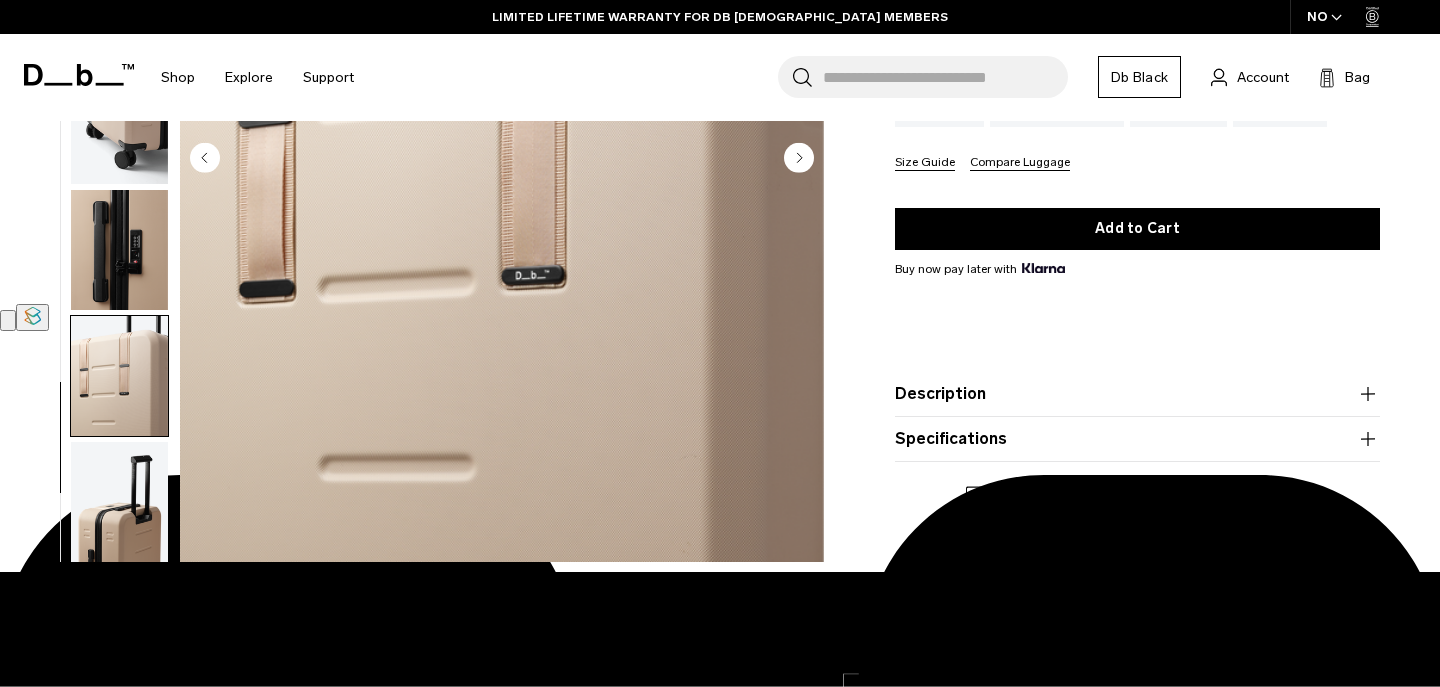 click at bounding box center [119, 376] 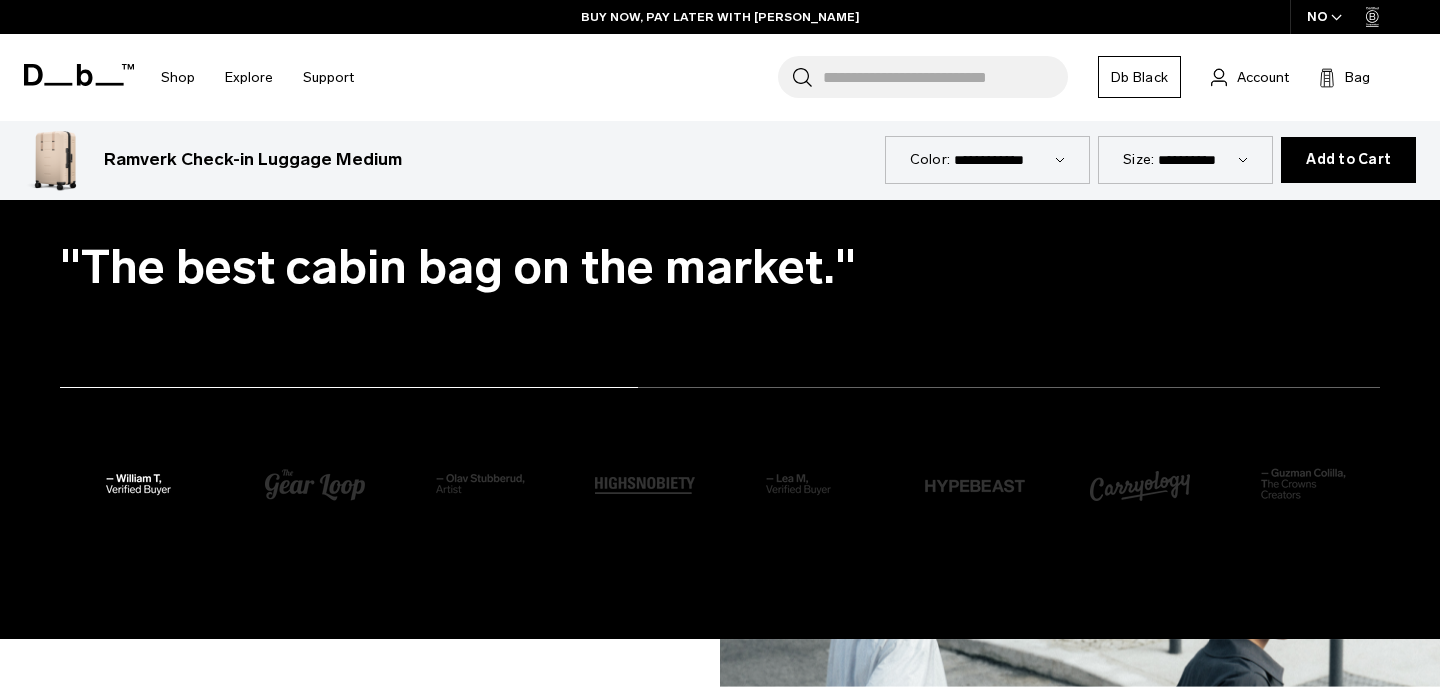 scroll, scrollTop: 4042, scrollLeft: 0, axis: vertical 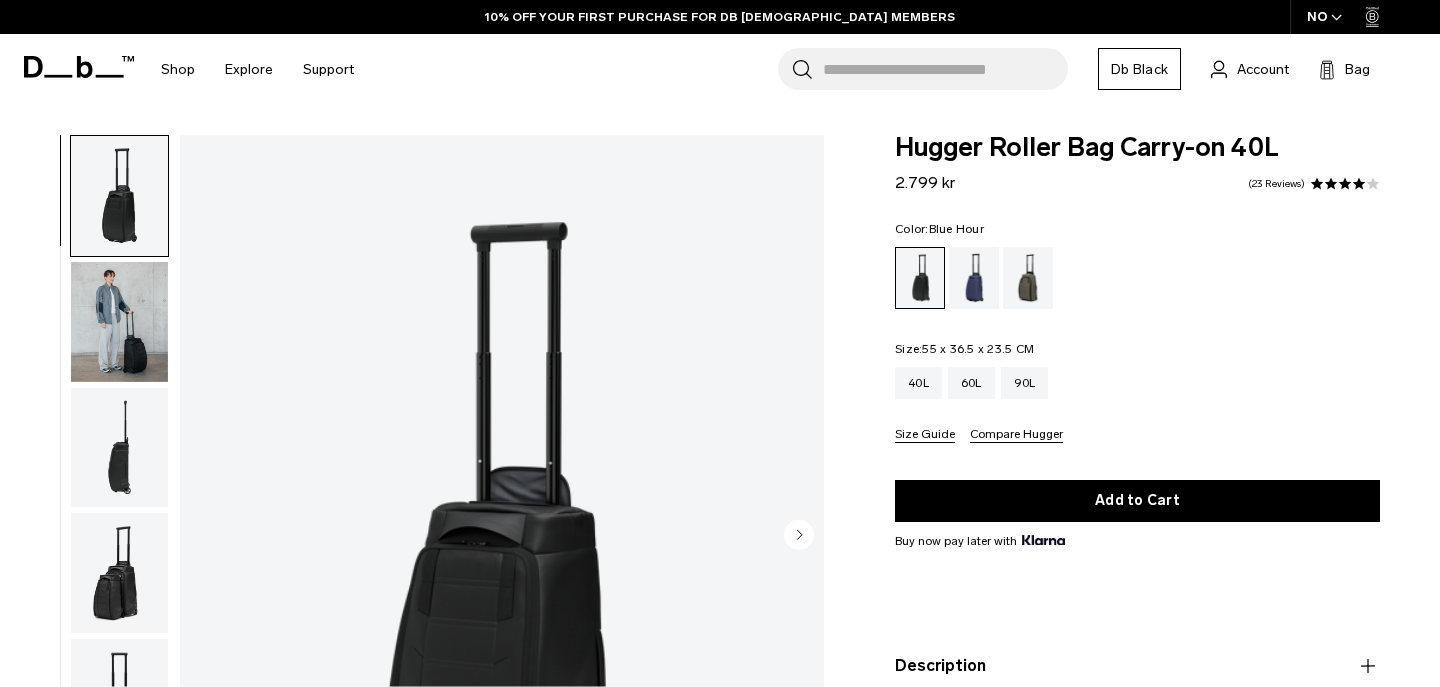 click at bounding box center (974, 278) 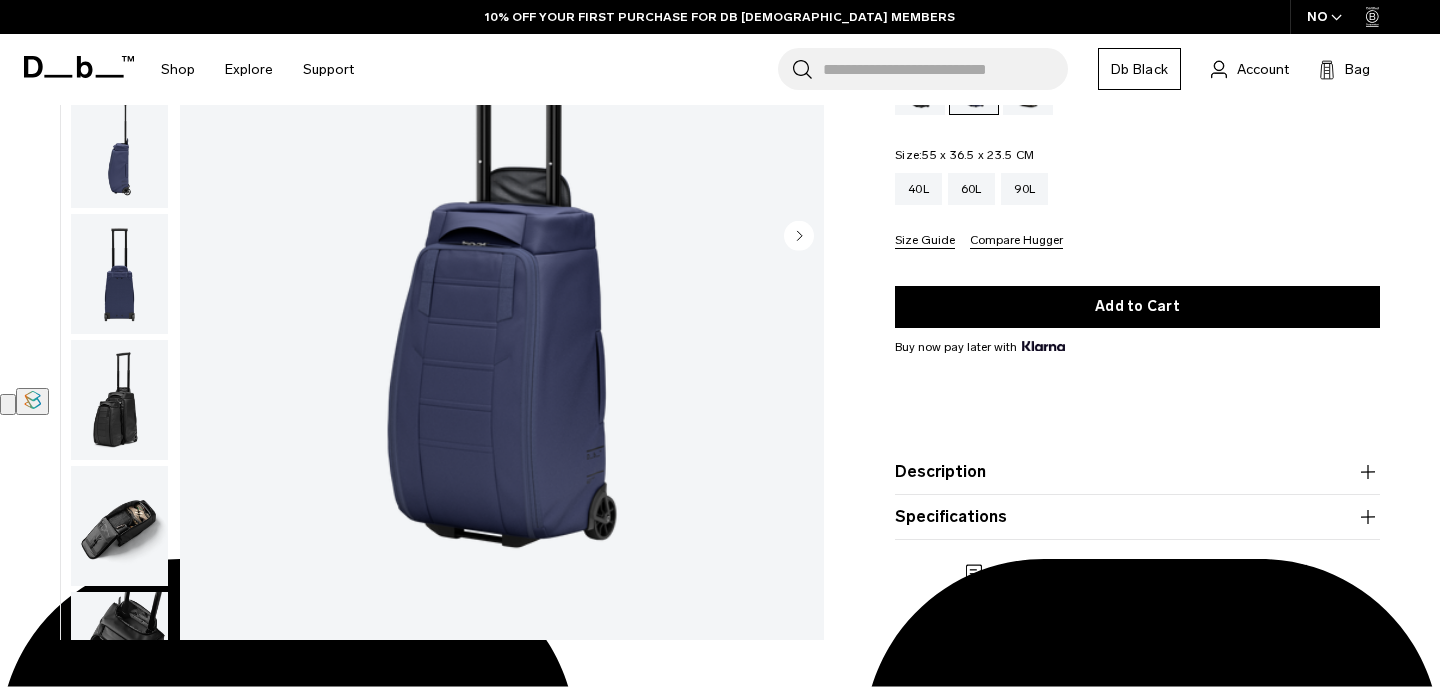 scroll, scrollTop: 299, scrollLeft: 0, axis: vertical 